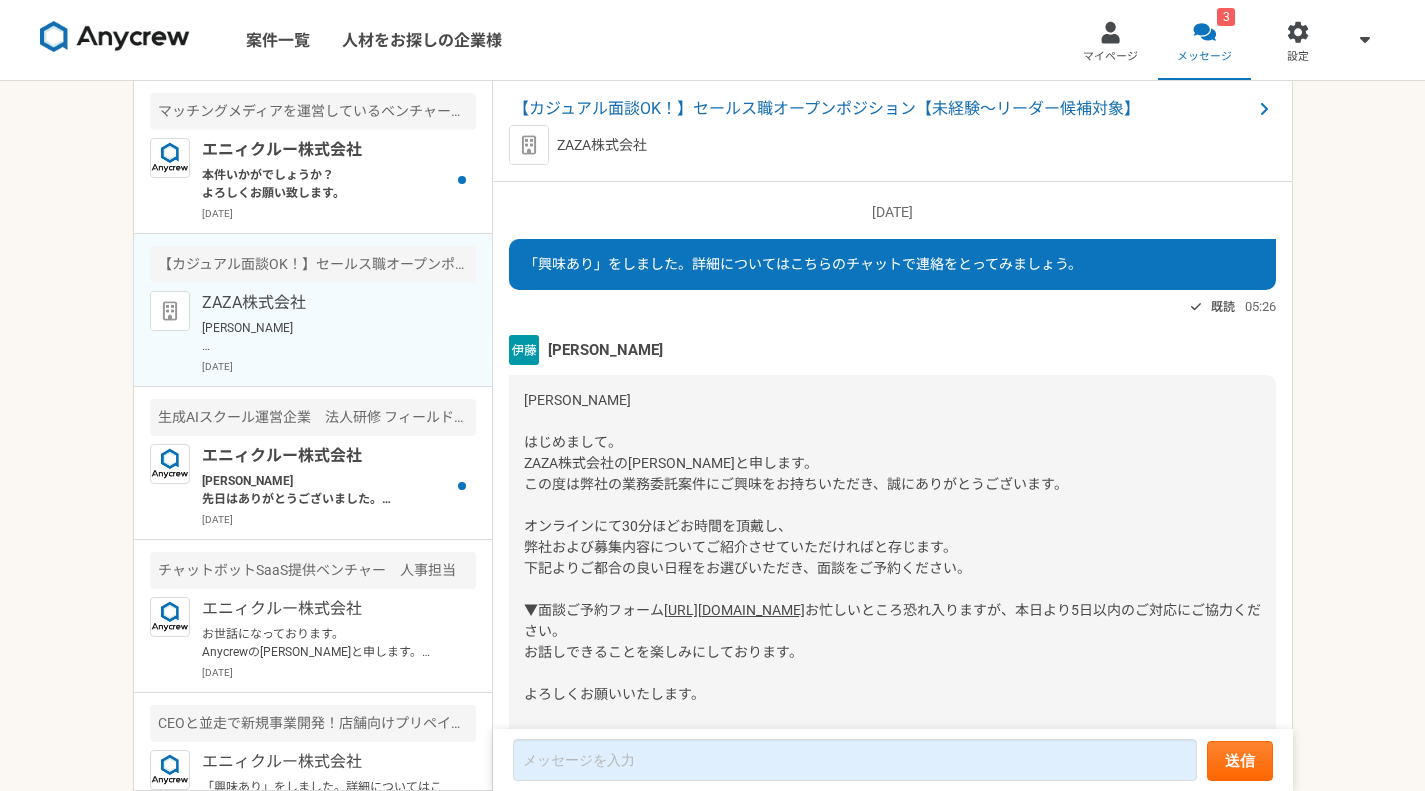 scroll, scrollTop: 0, scrollLeft: 0, axis: both 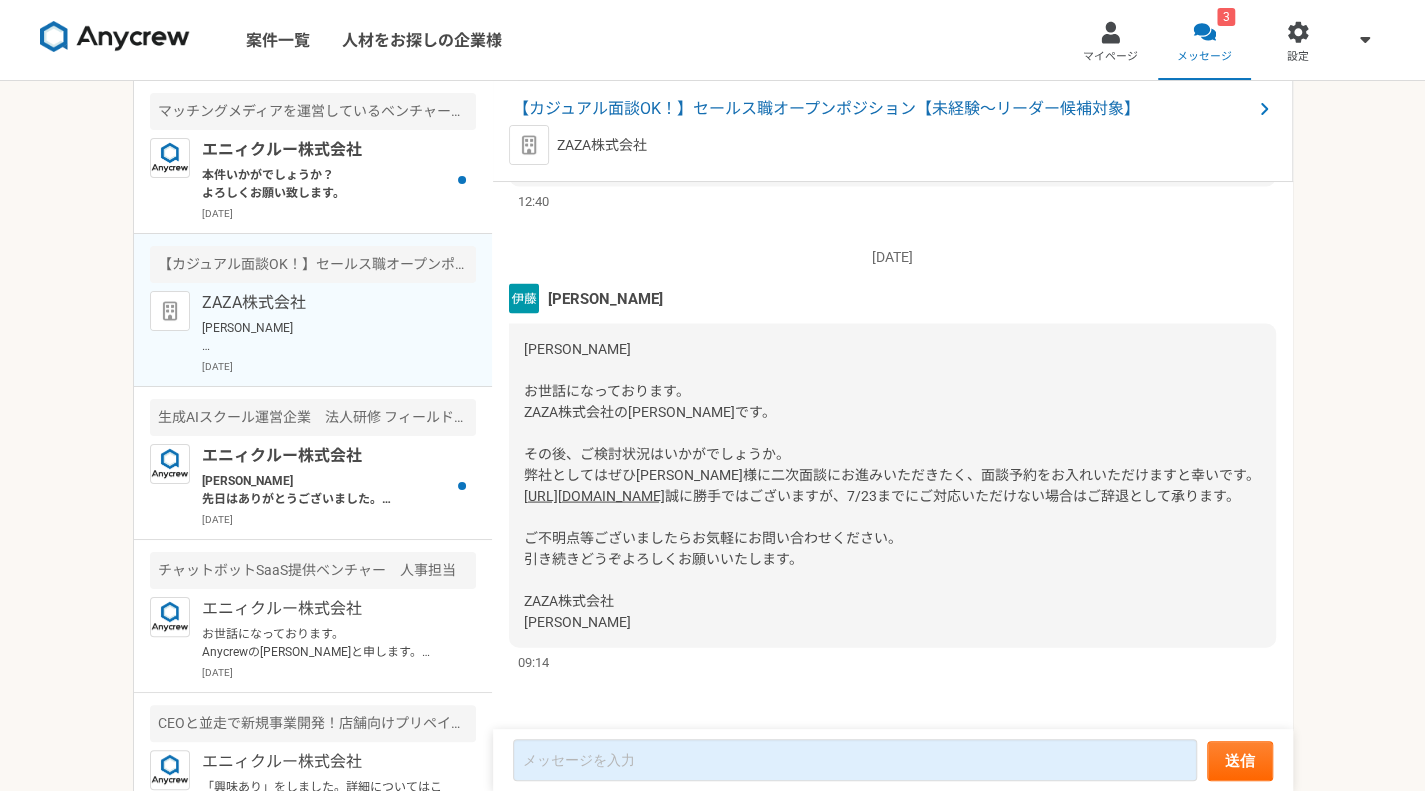 click on "[URL][DOMAIN_NAME]" at bounding box center (594, 495) 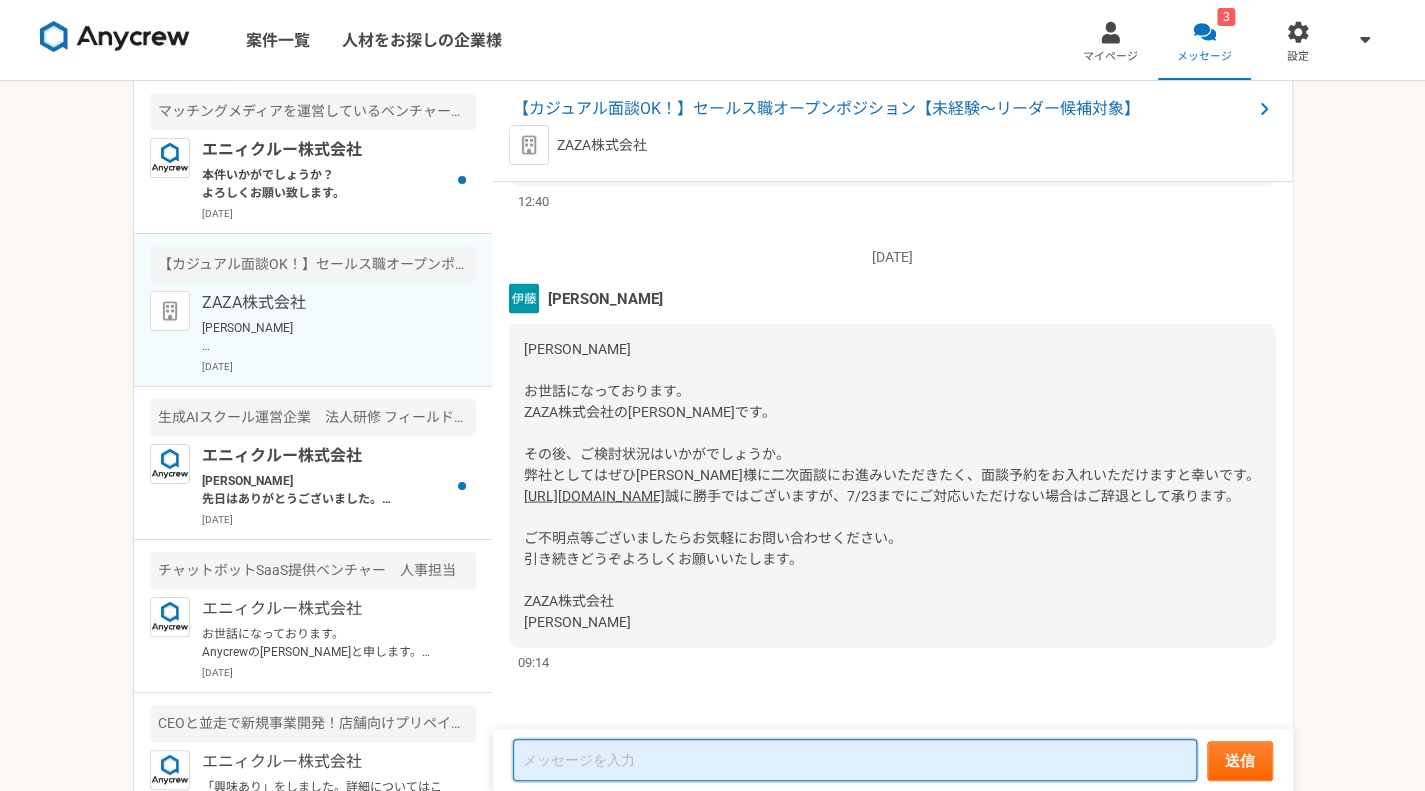 click at bounding box center (855, 760) 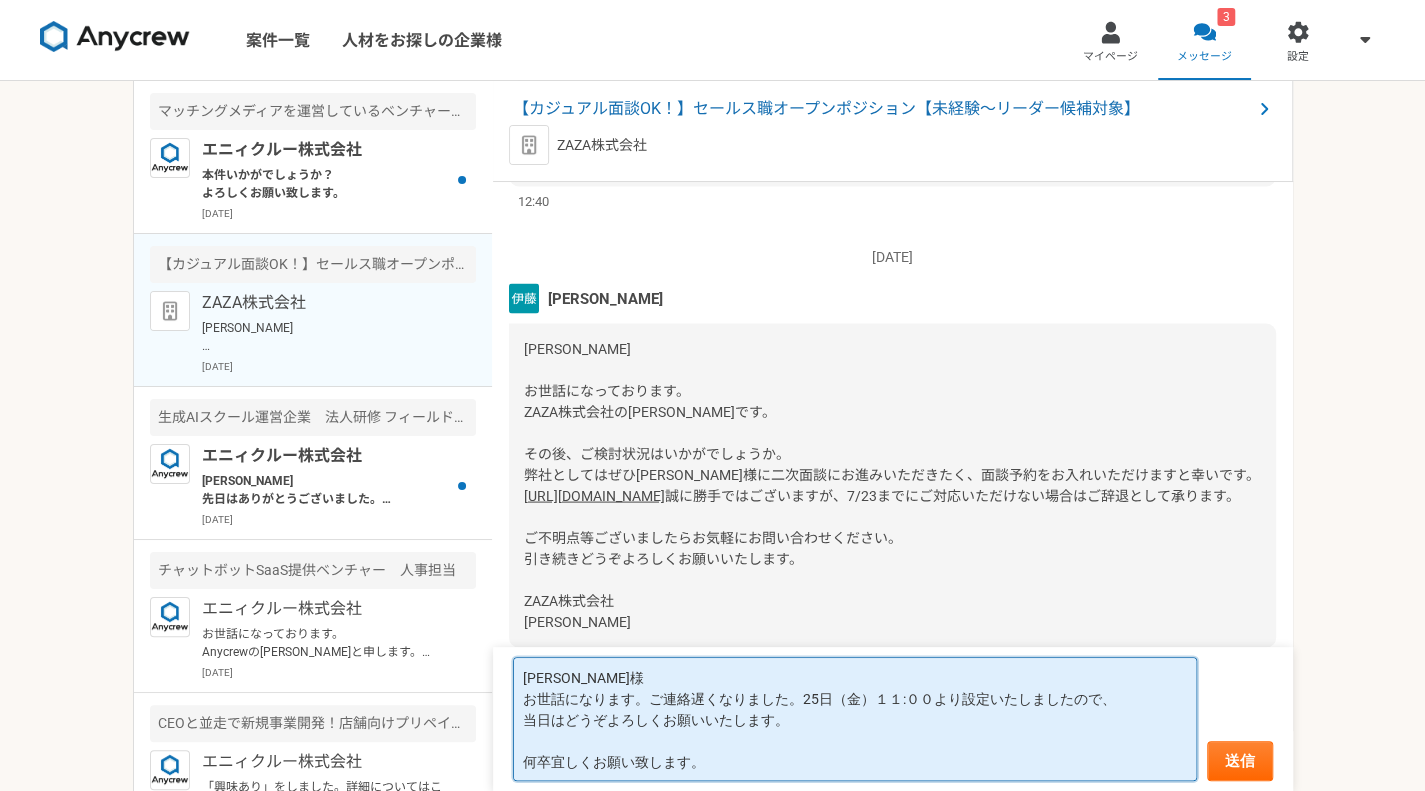 type on "[PERSON_NAME]様
お世話になります。ご連絡遅くなりました。25日（金）１１:００より設定いたしましたので、
当日はどうぞよろしくお願いいたします。
何卒宜しくお願い致します。" 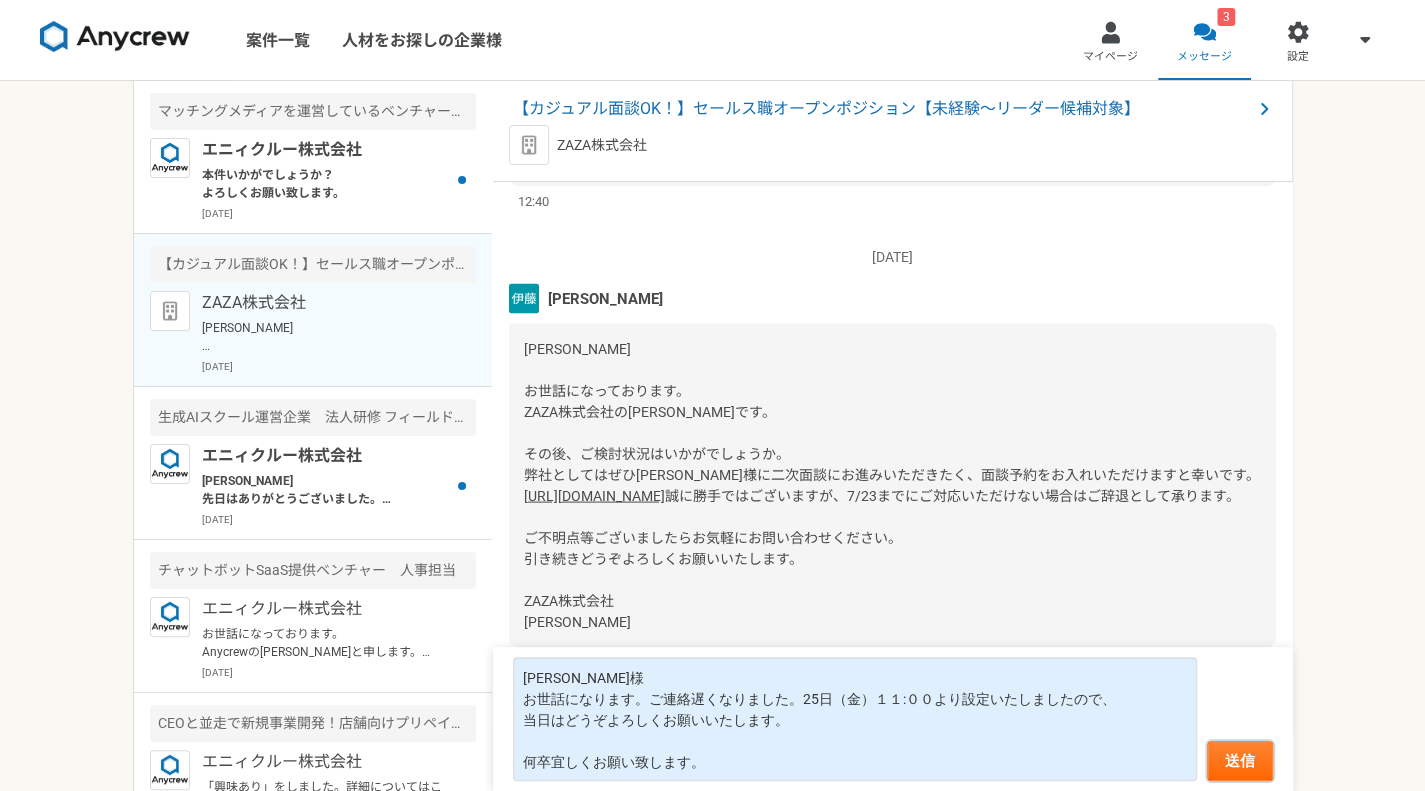 type 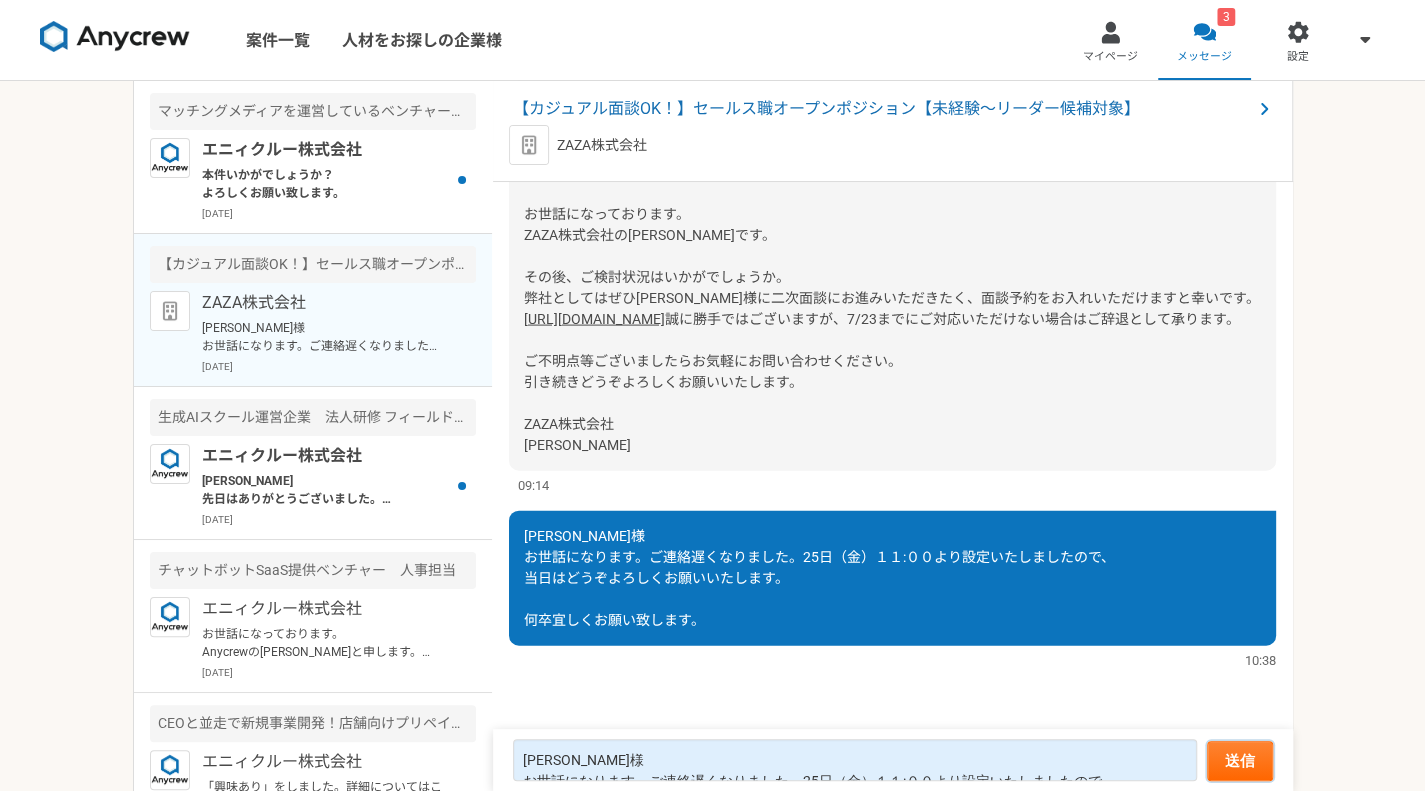 scroll, scrollTop: 2754, scrollLeft: 0, axis: vertical 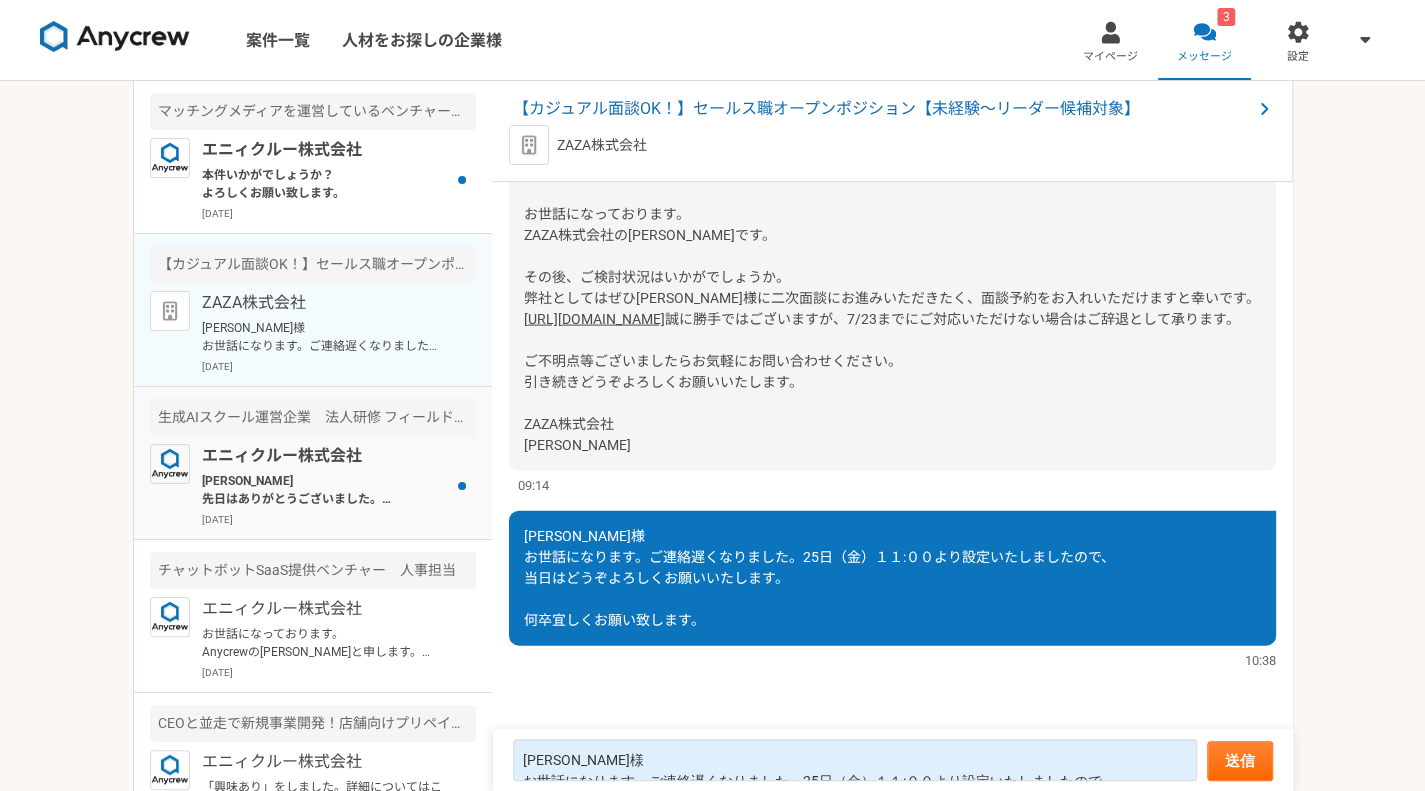 click on "エニィクルー株式会社" at bounding box center (325, 456) 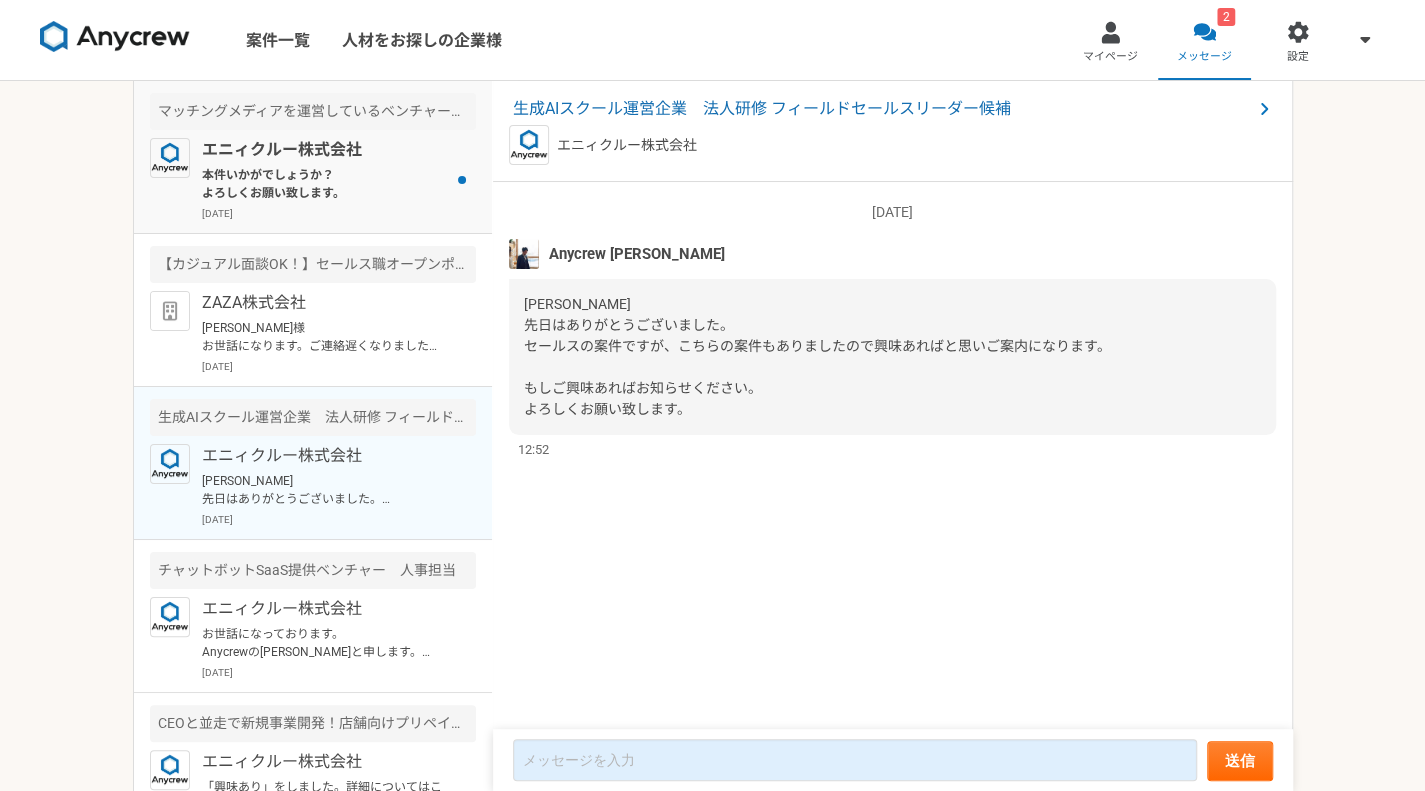 click on "エニィクルー株式会社 本件いかがでしょうか？
よろしくお願い致します。 [DATE]" at bounding box center [339, 179] 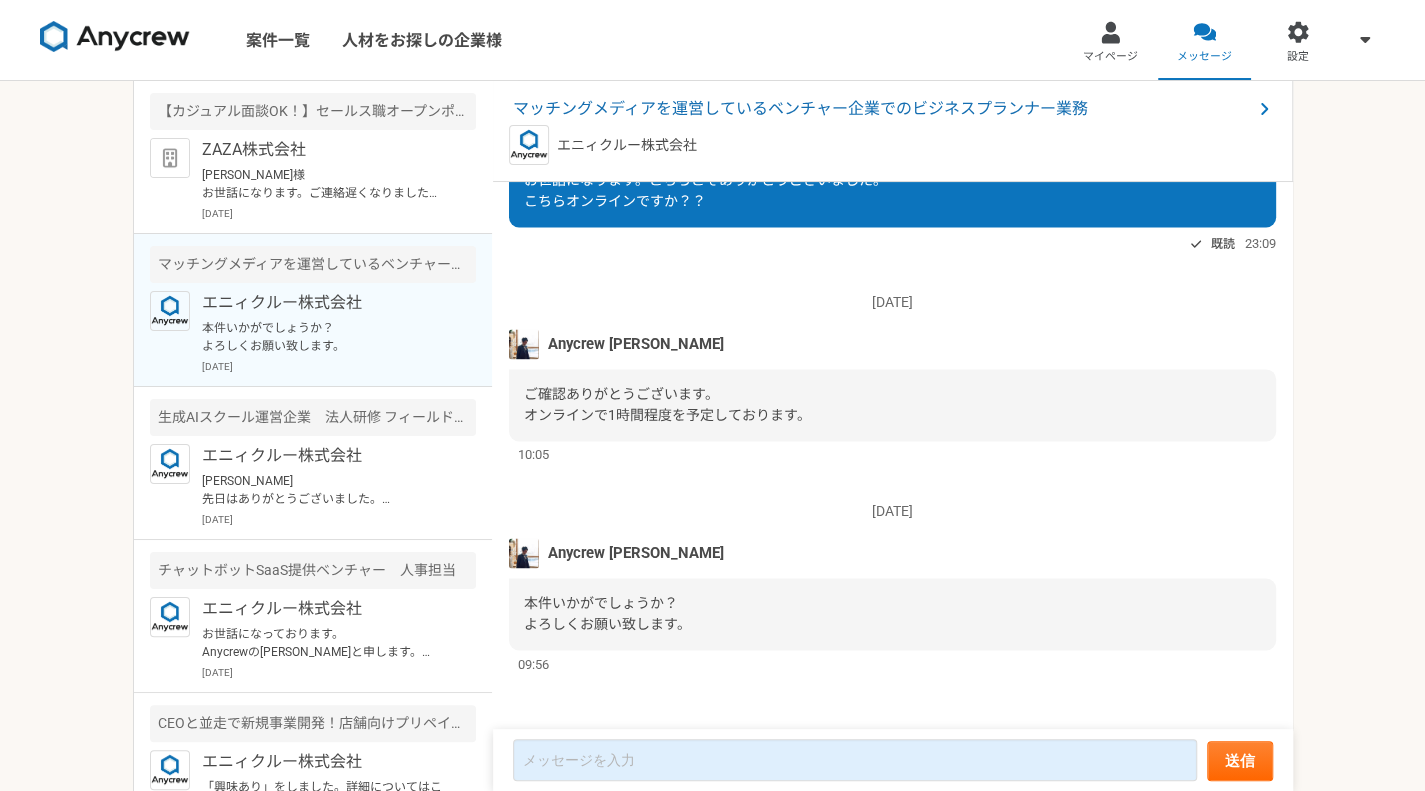 scroll, scrollTop: 1741, scrollLeft: 0, axis: vertical 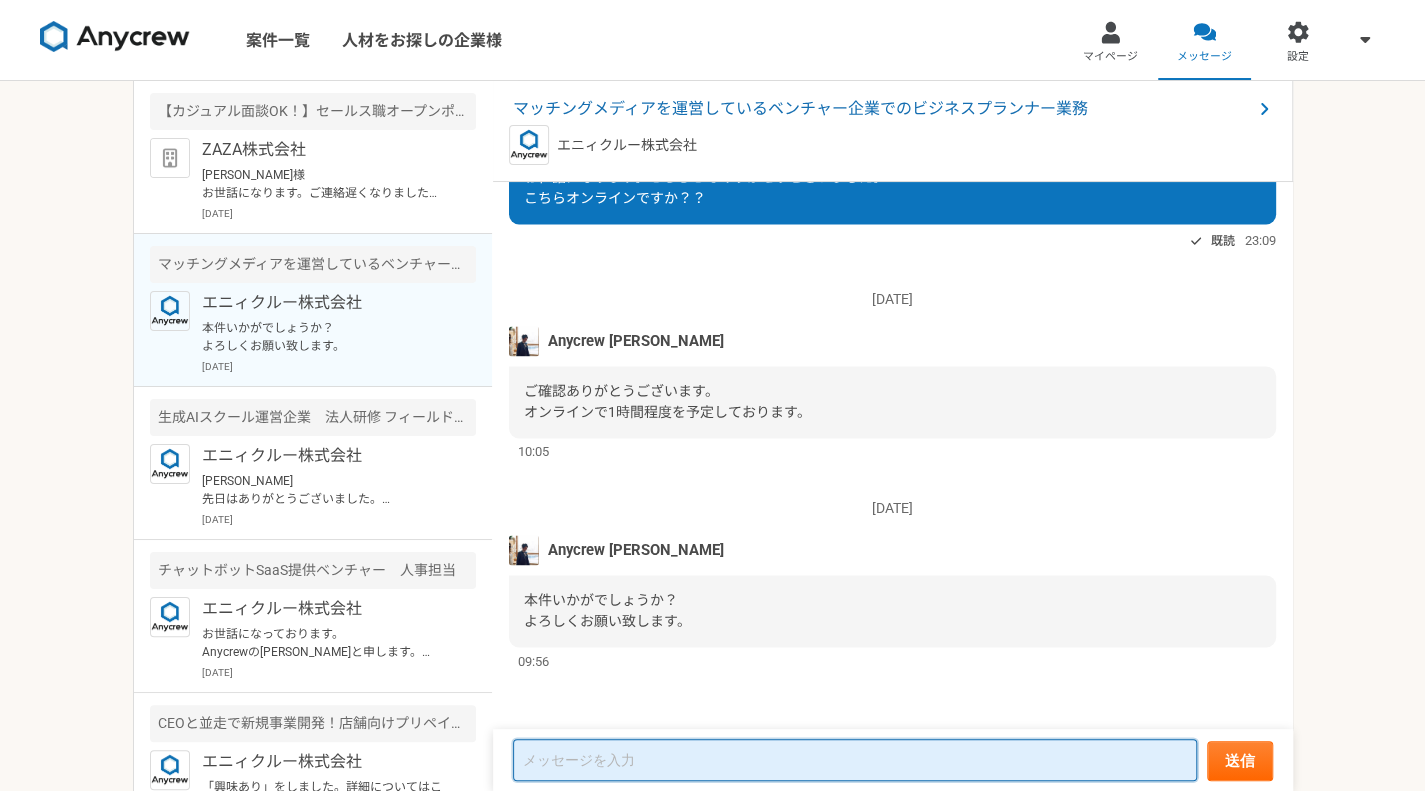 click at bounding box center (855, 760) 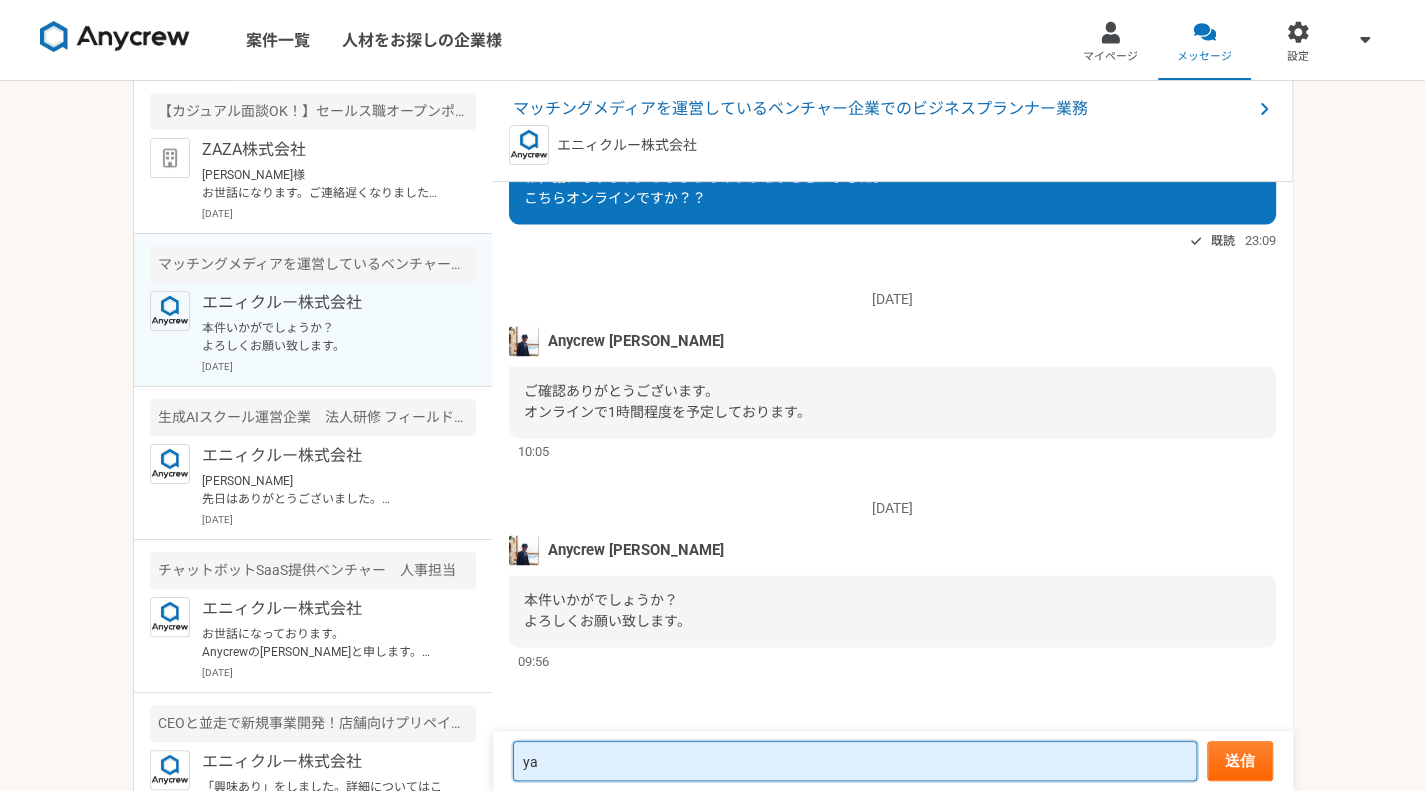 type on "y" 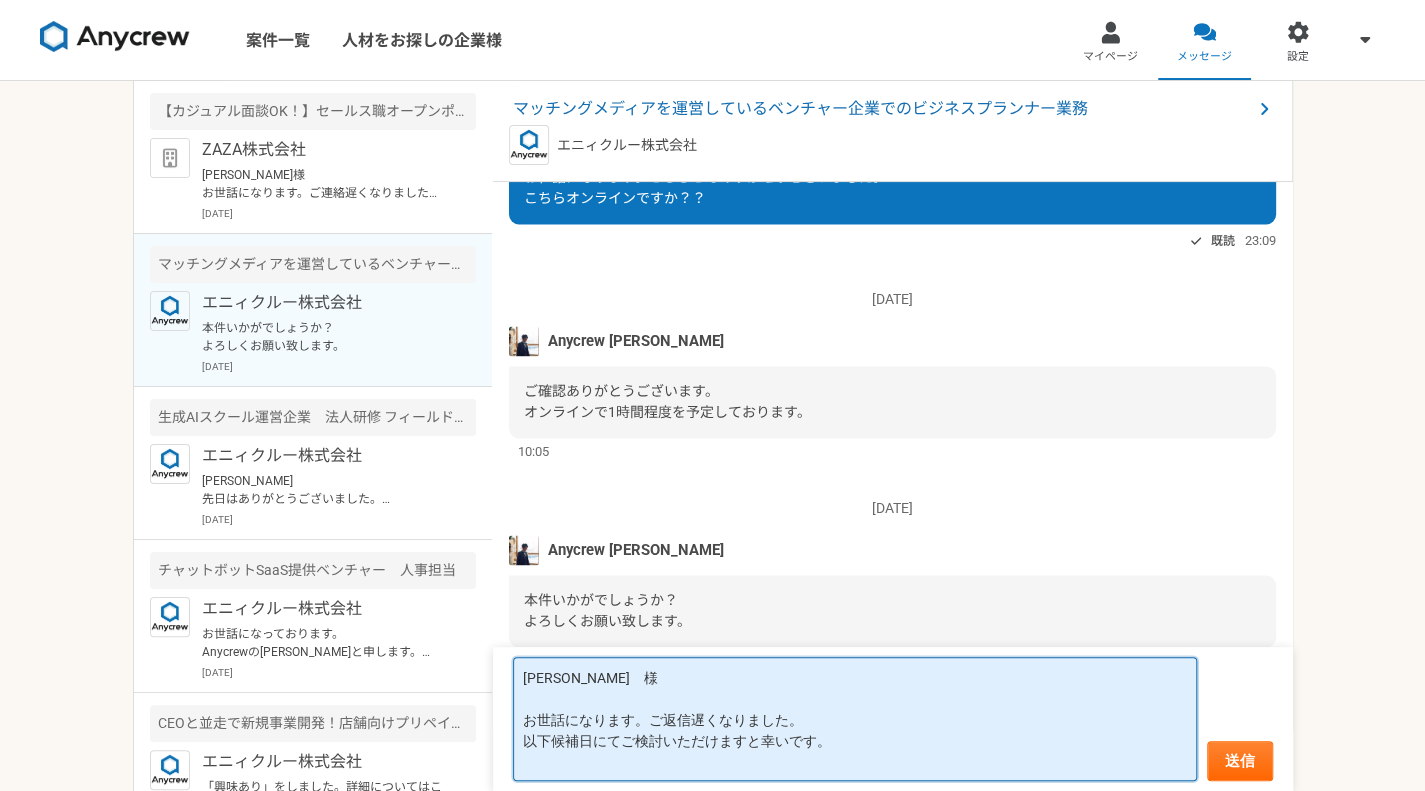 paste on "[DATE]10:00～11:00　開始
[DATE]13:00～16:00　開始
[DATE]11:00～14:00　開始
[DATE]13:00～18:00　開始" 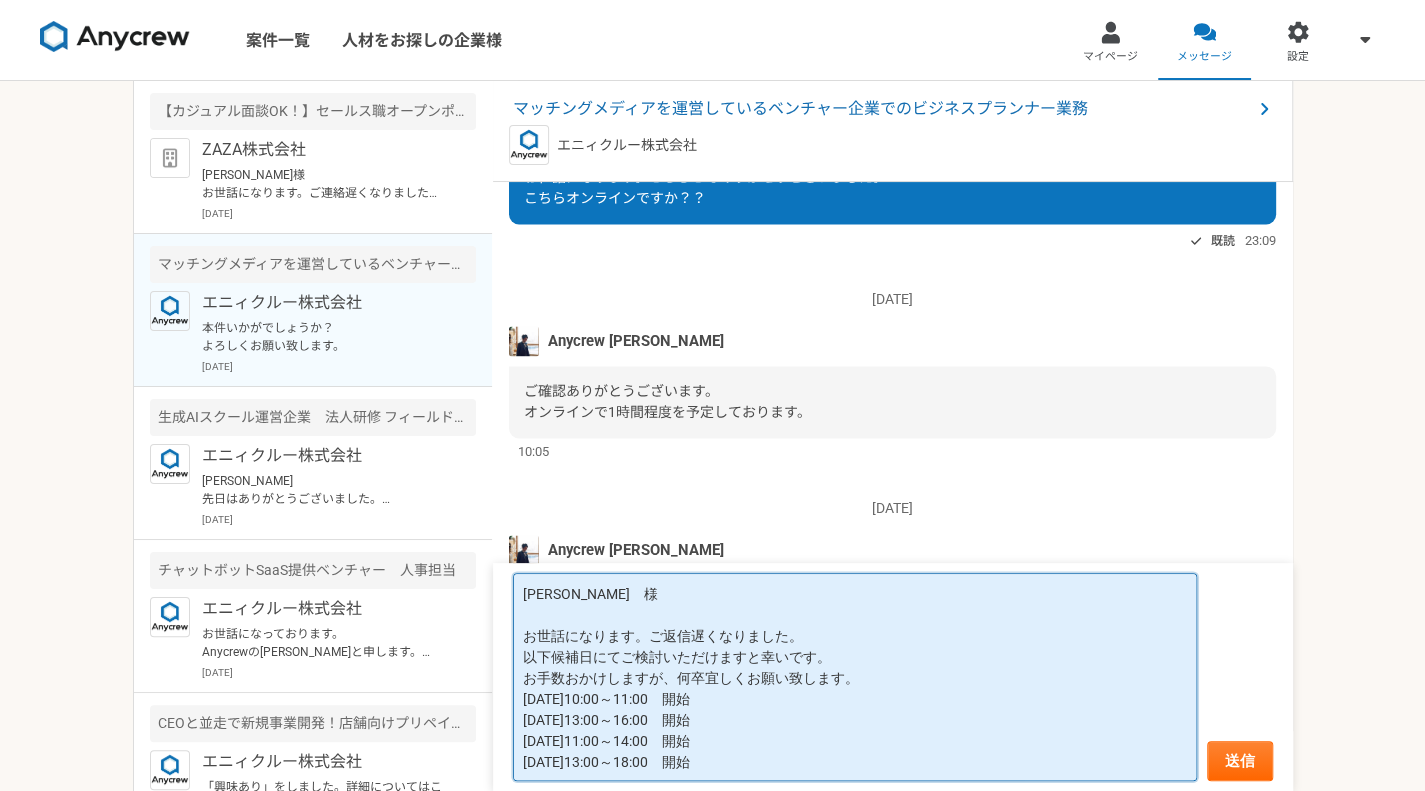 type on "[PERSON_NAME]　様
お世話になります。ご返信遅くなりました。
以下候補日にてご検討いただけますと幸いです。
お手数おかけしますが、何卒宜しくお願い致します。
[DATE]10:00～11:00　開始
[DATE]13:00～16:00　開始
[DATE]11:00～14:00　開始
[DATE]13:00～18:00　開始" 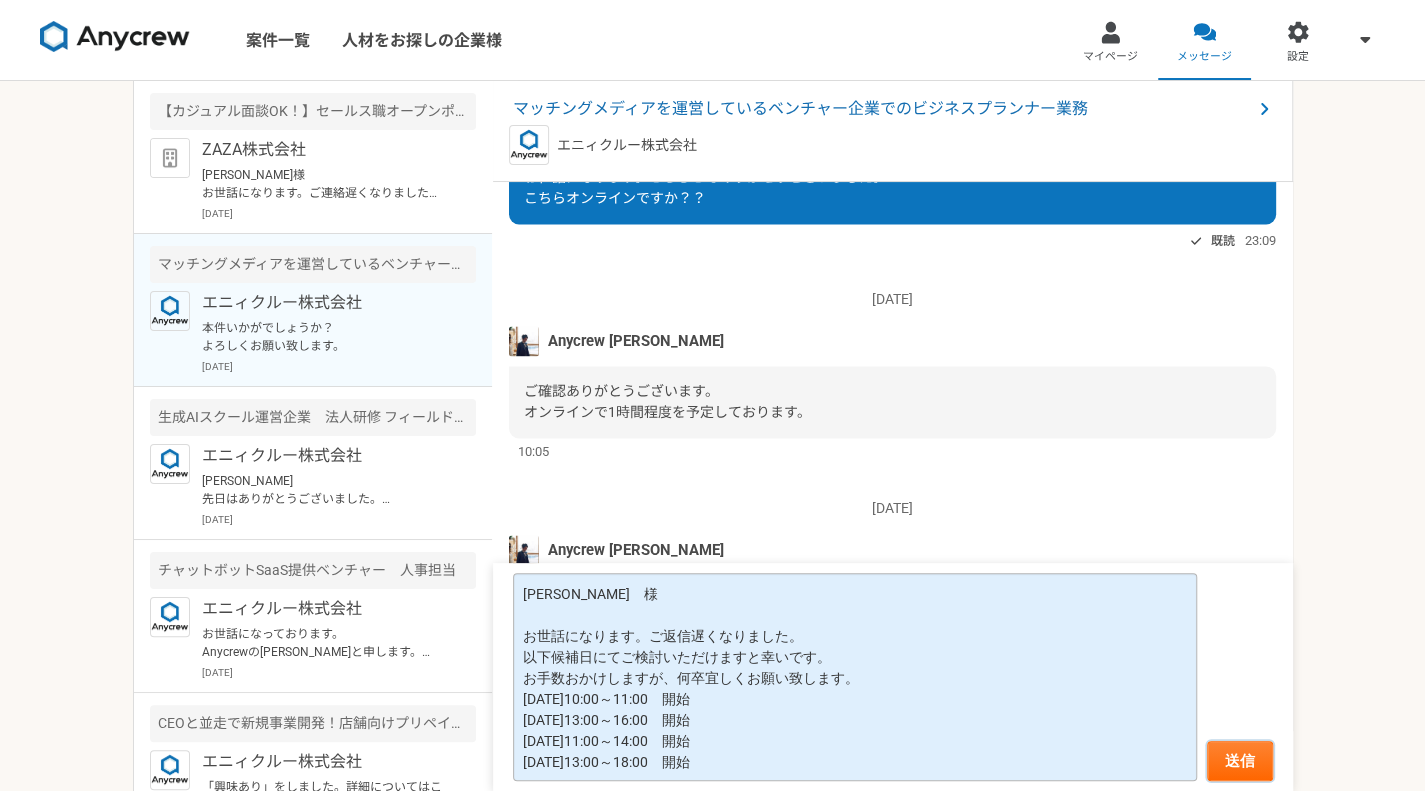 type 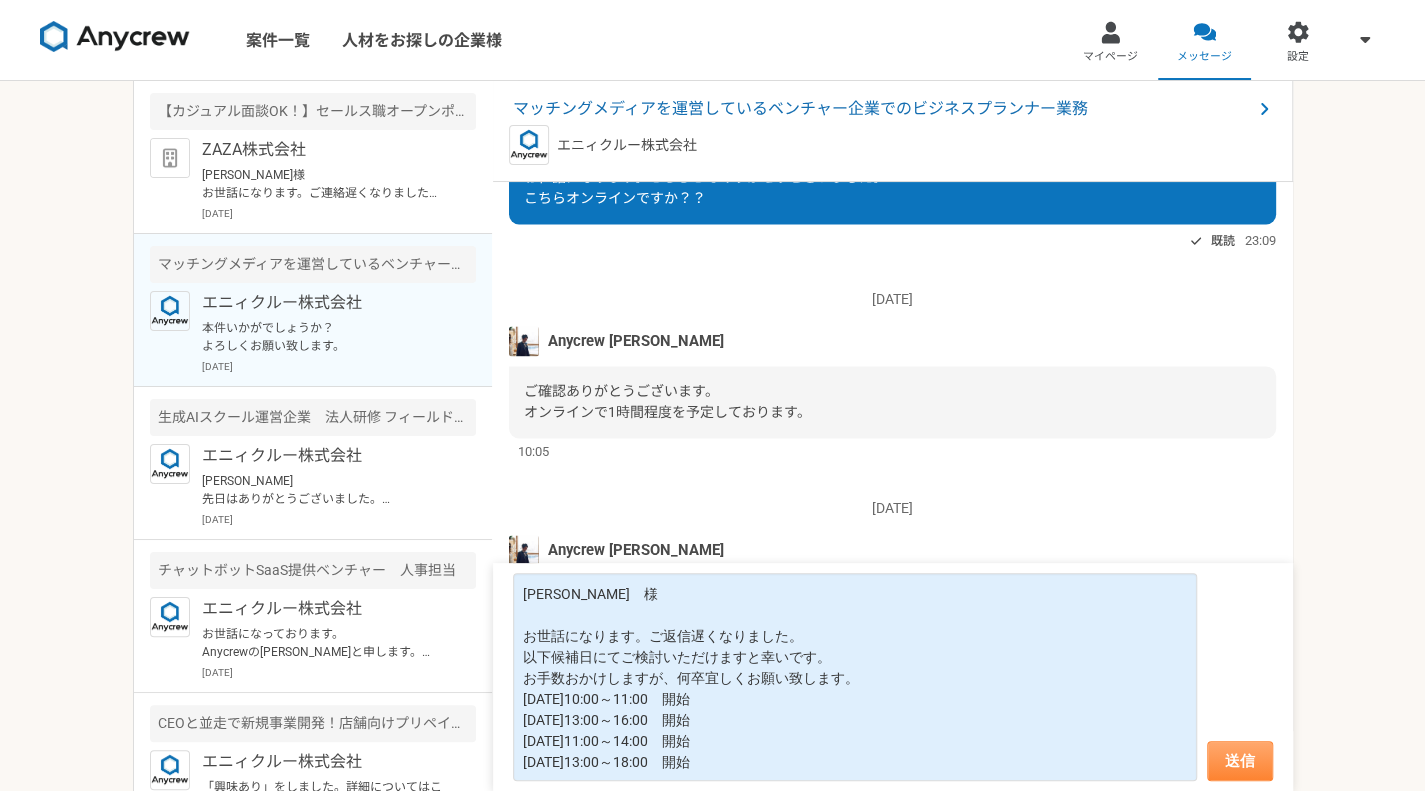 drag, startPoint x: 1284, startPoint y: 771, endPoint x: 1208, endPoint y: 764, distance: 76.321686 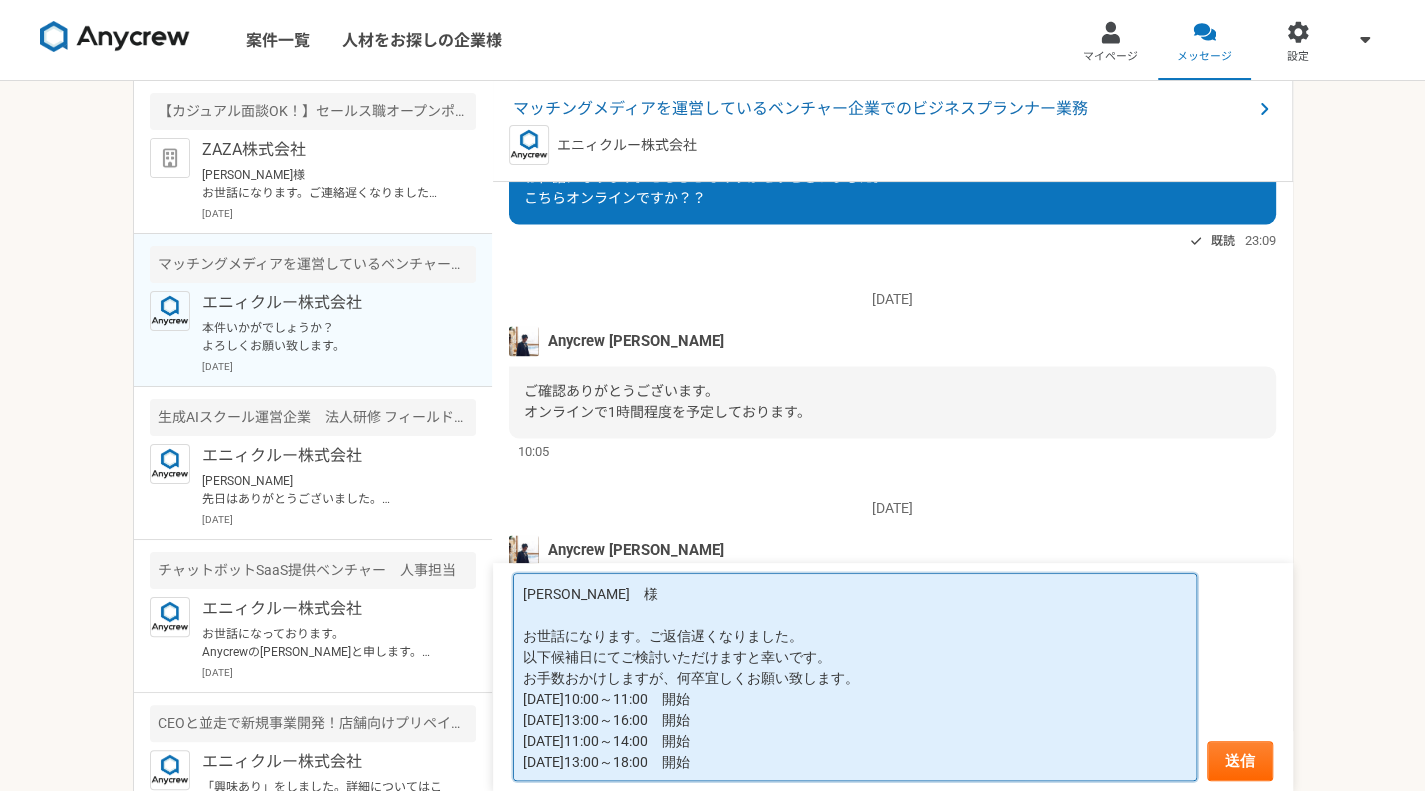 click on "[PERSON_NAME]　様
お世話になります。ご返信遅くなりました。
以下候補日にてご検討いただけますと幸いです。
お手数おかけしますが、何卒宜しくお願い致します。
[DATE]10:00～11:00　開始
[DATE]13:00～16:00　開始
[DATE]11:00～14:00　開始
[DATE]13:00～18:00　開始" at bounding box center (855, 677) 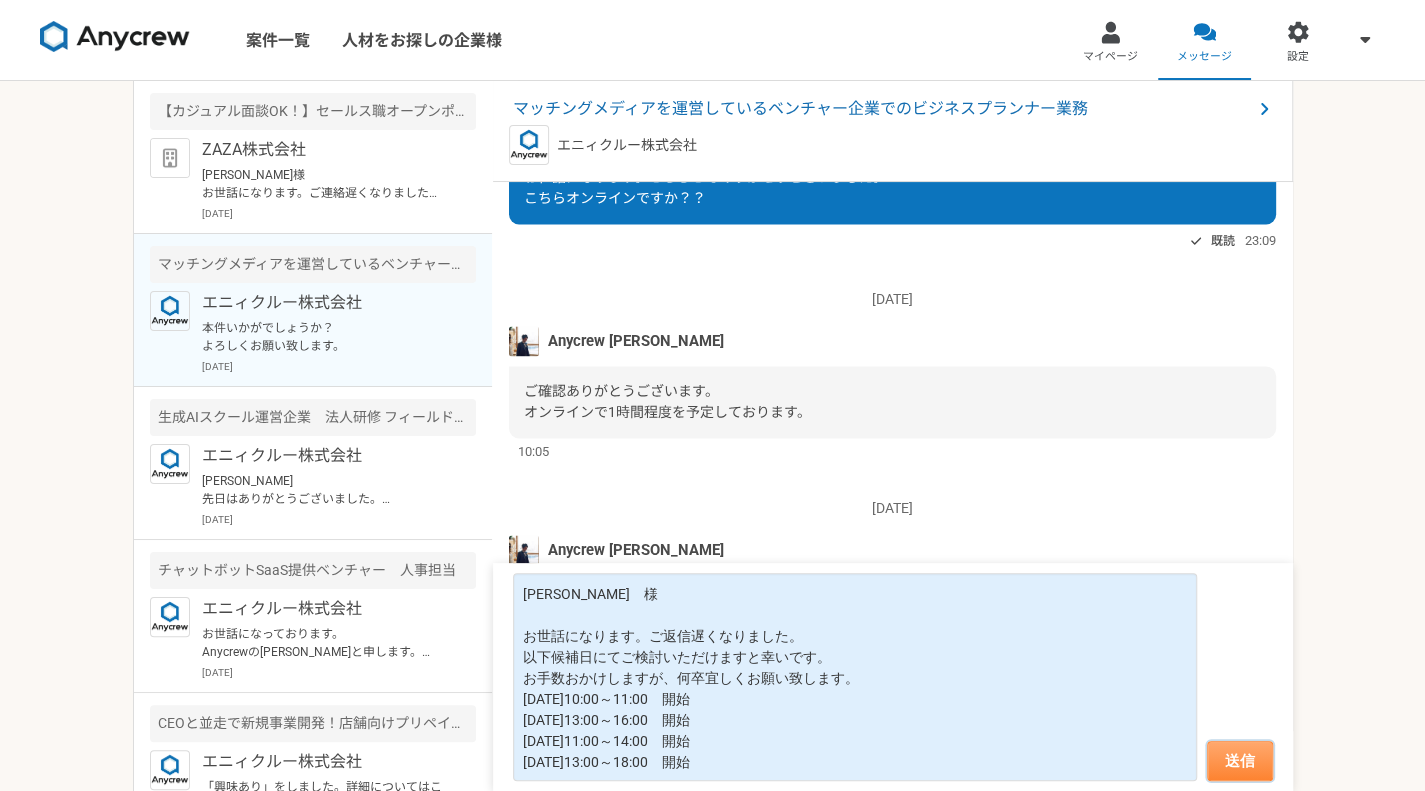 click on "送信" at bounding box center (1240, 761) 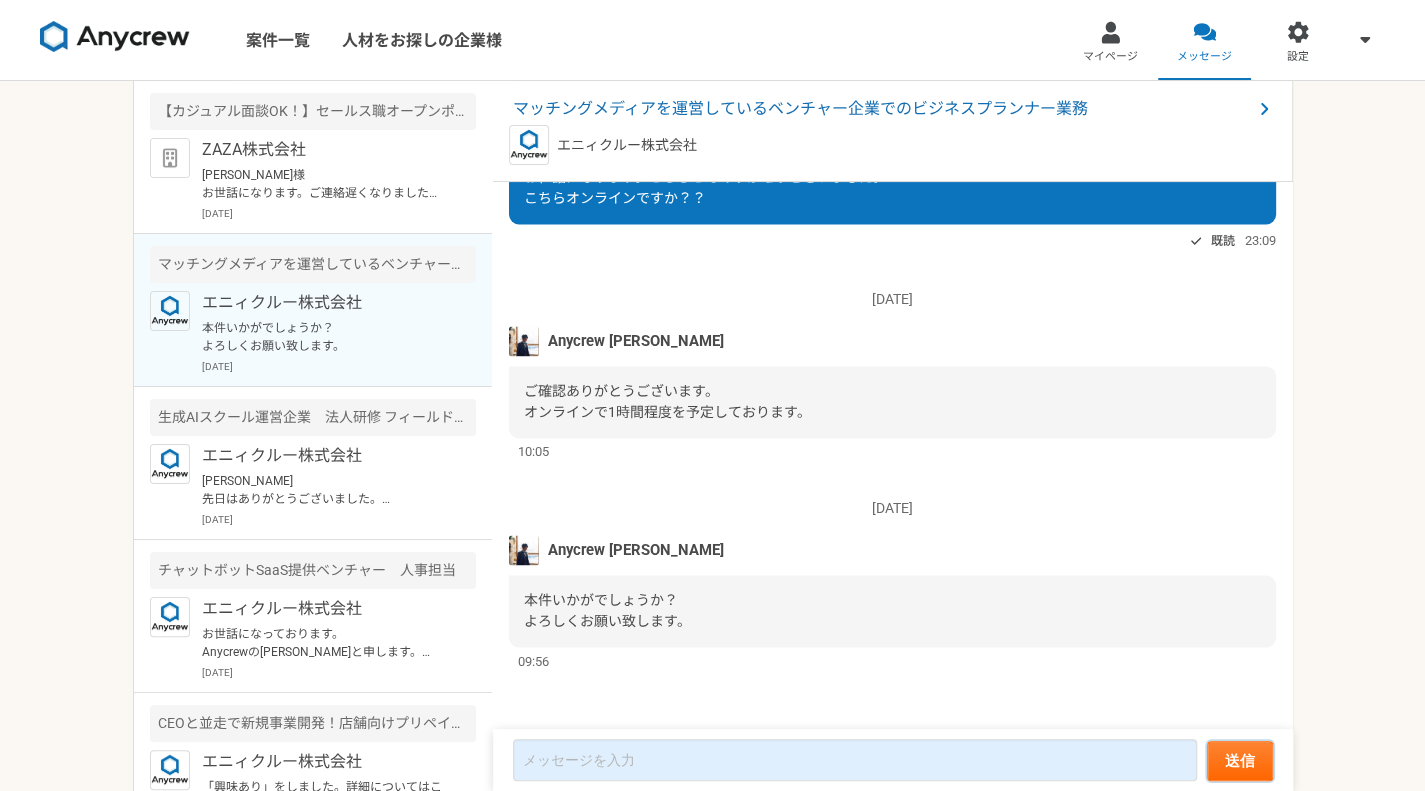 scroll, scrollTop: 1847, scrollLeft: 0, axis: vertical 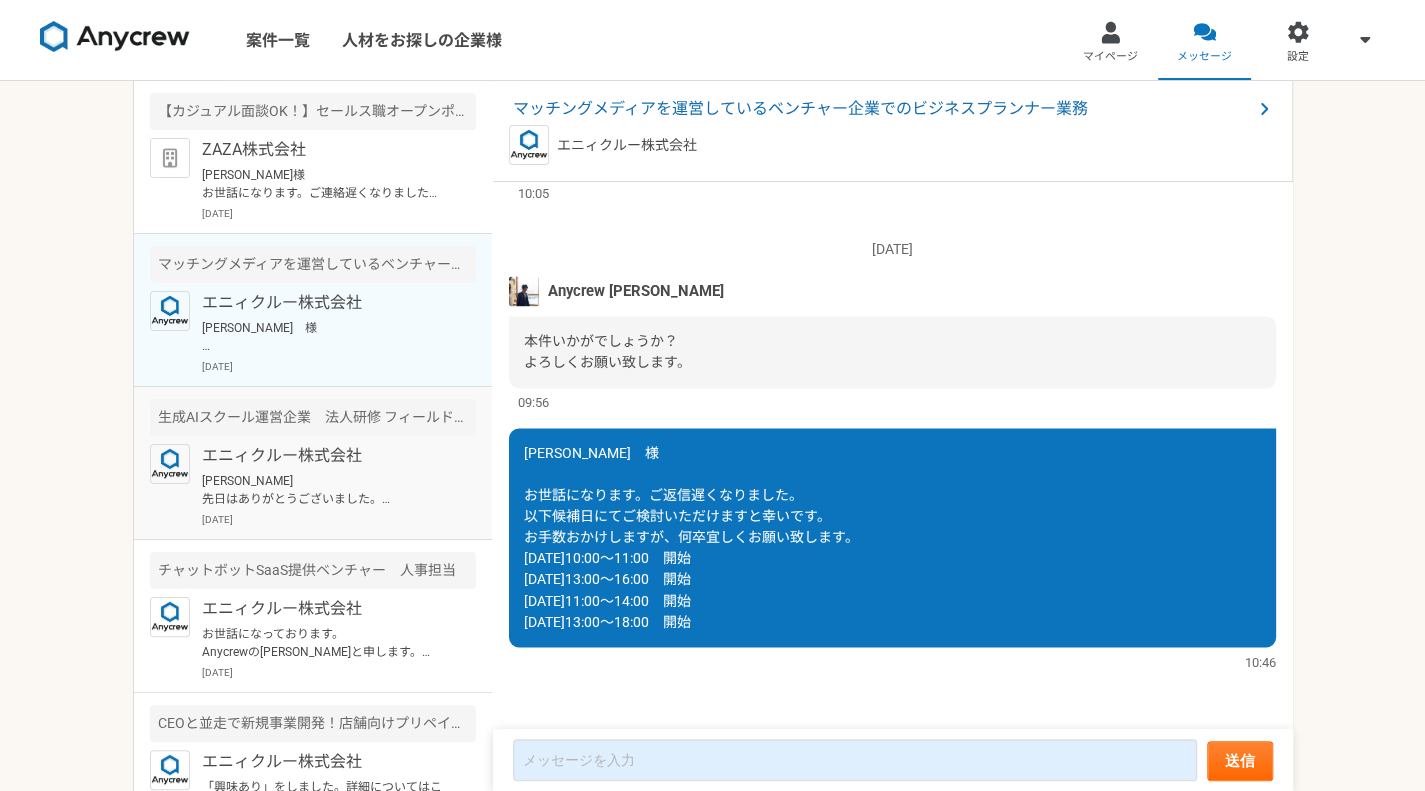 click on "エニィクルー株式会社" at bounding box center (325, 456) 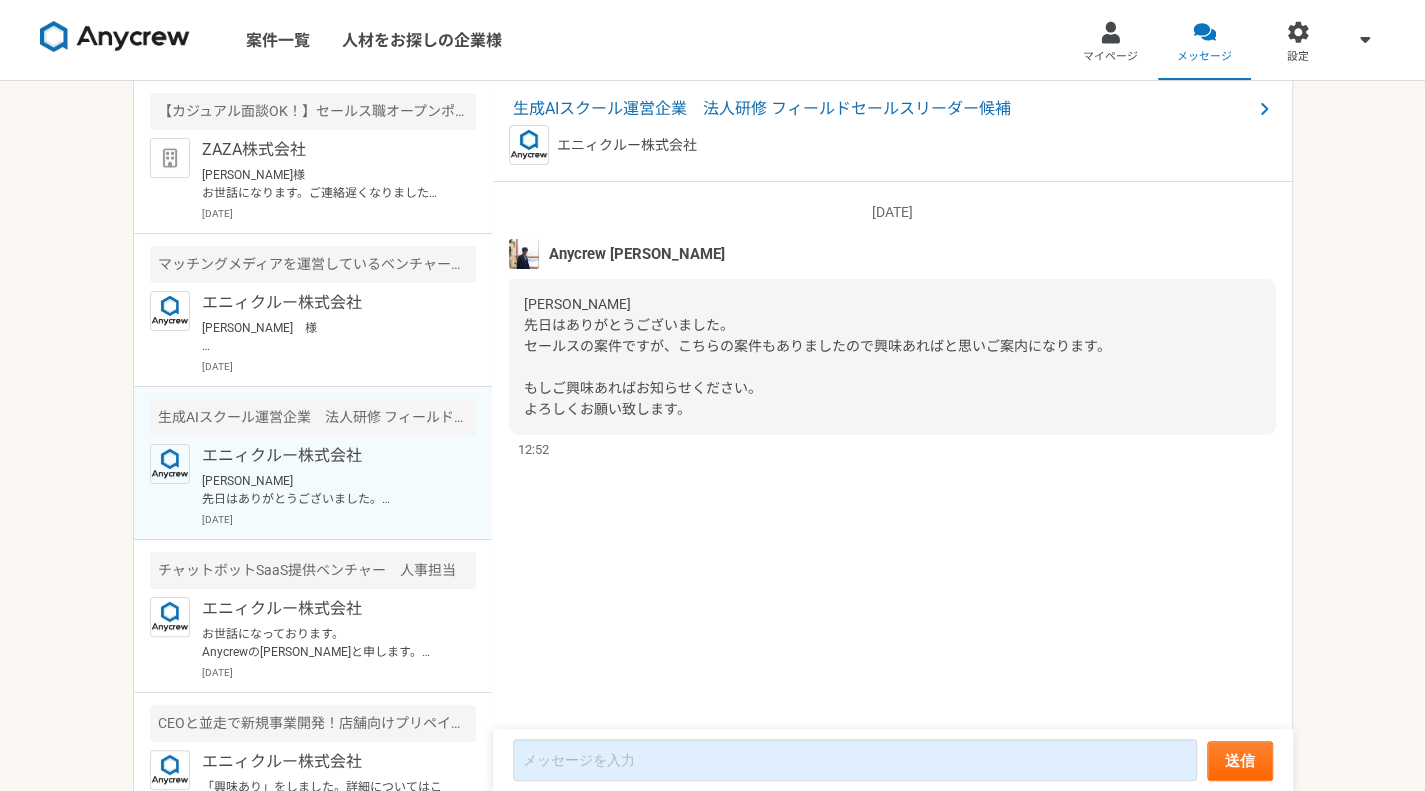 scroll, scrollTop: 0, scrollLeft: 0, axis: both 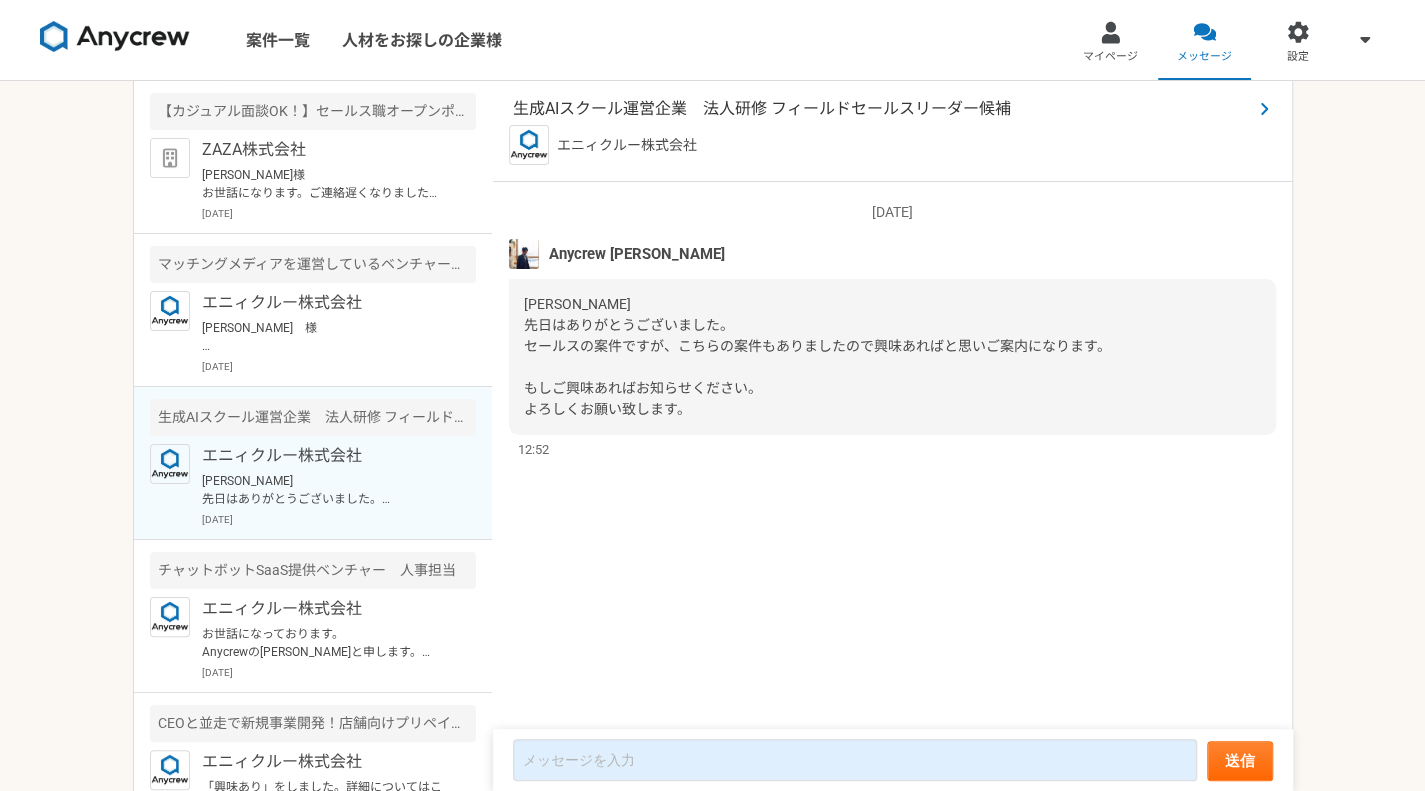 click on "生成AIスクール運営企業　法人研修 フィールドセールスリーダー候補" at bounding box center [882, 109] 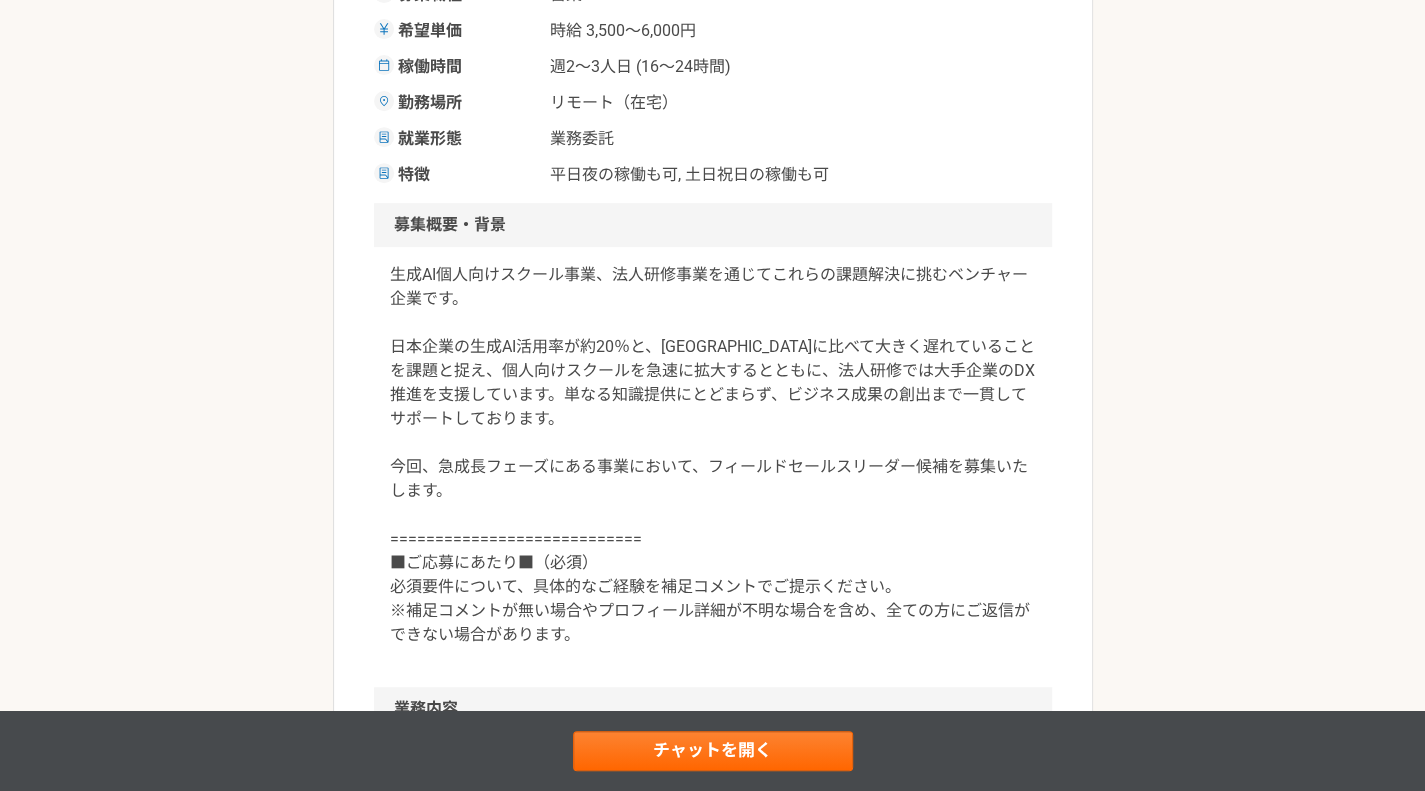 scroll, scrollTop: 600, scrollLeft: 0, axis: vertical 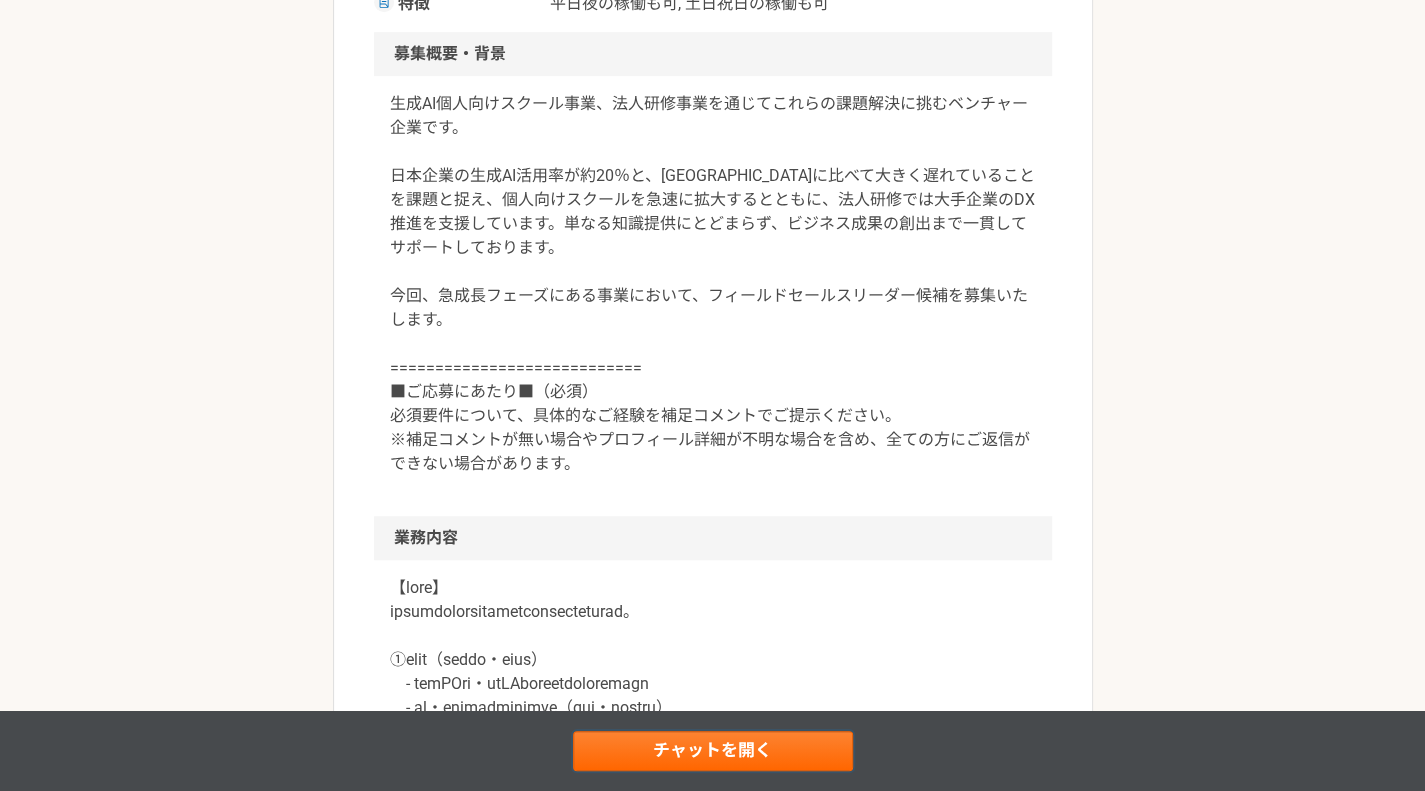 click on "チャットを開く" at bounding box center (713, 751) 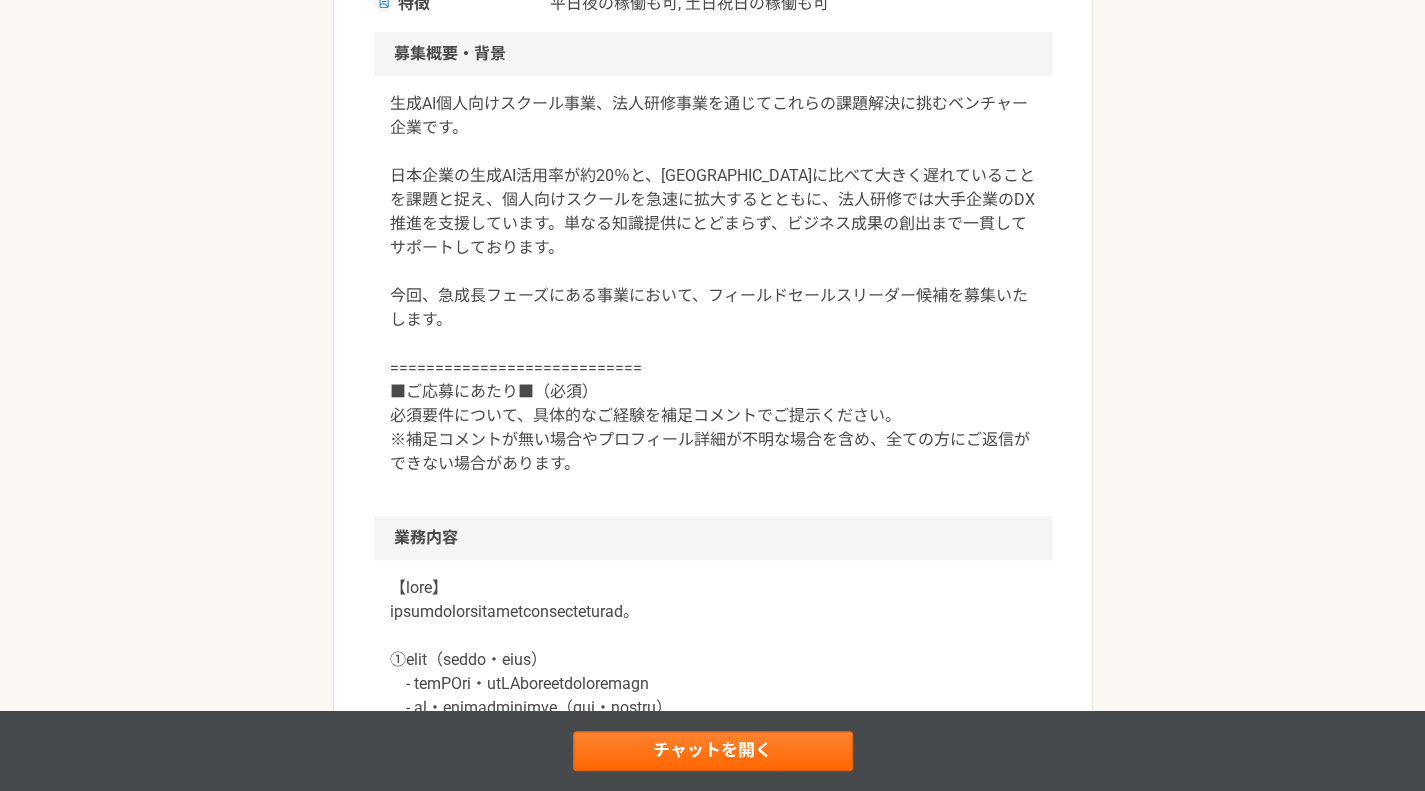 scroll, scrollTop: 0, scrollLeft: 0, axis: both 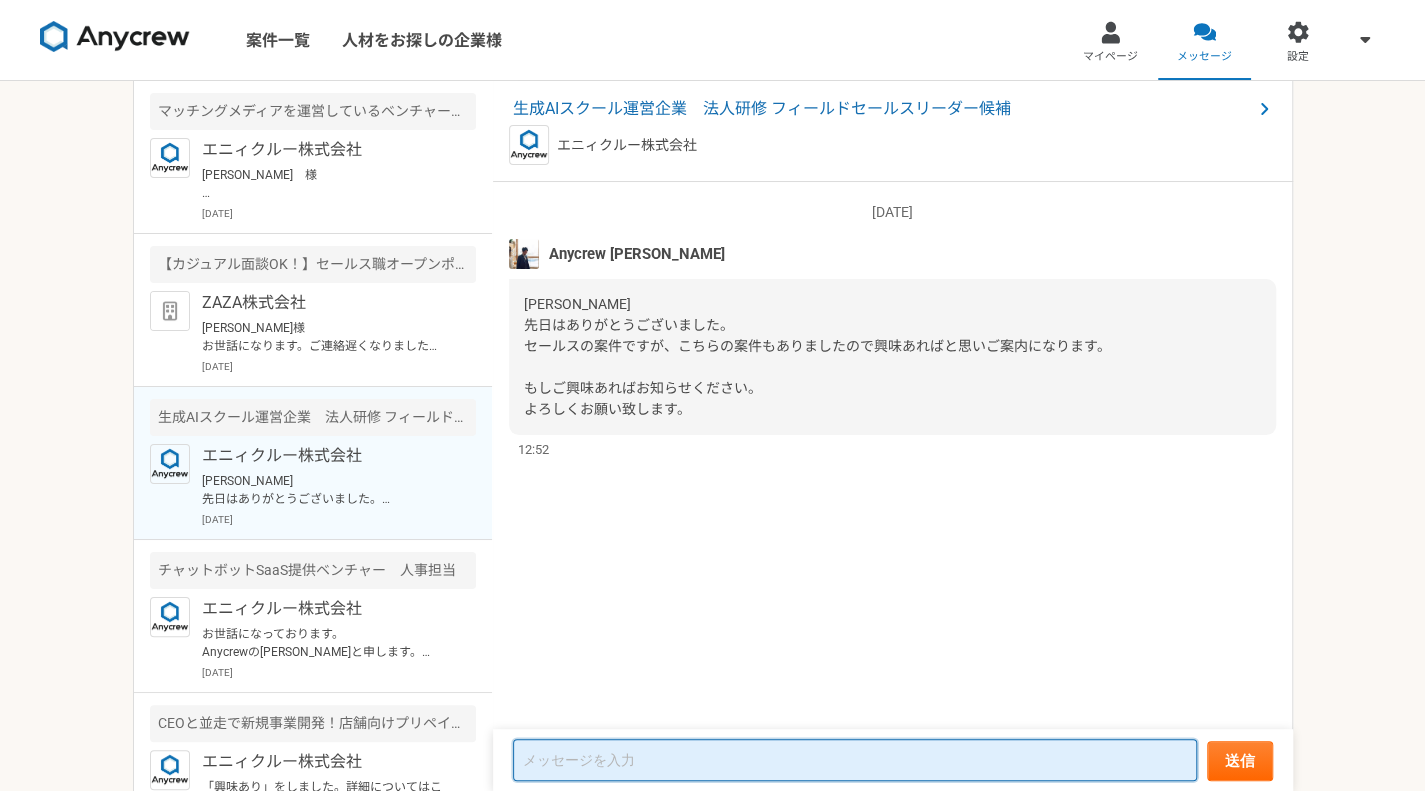 click at bounding box center [855, 760] 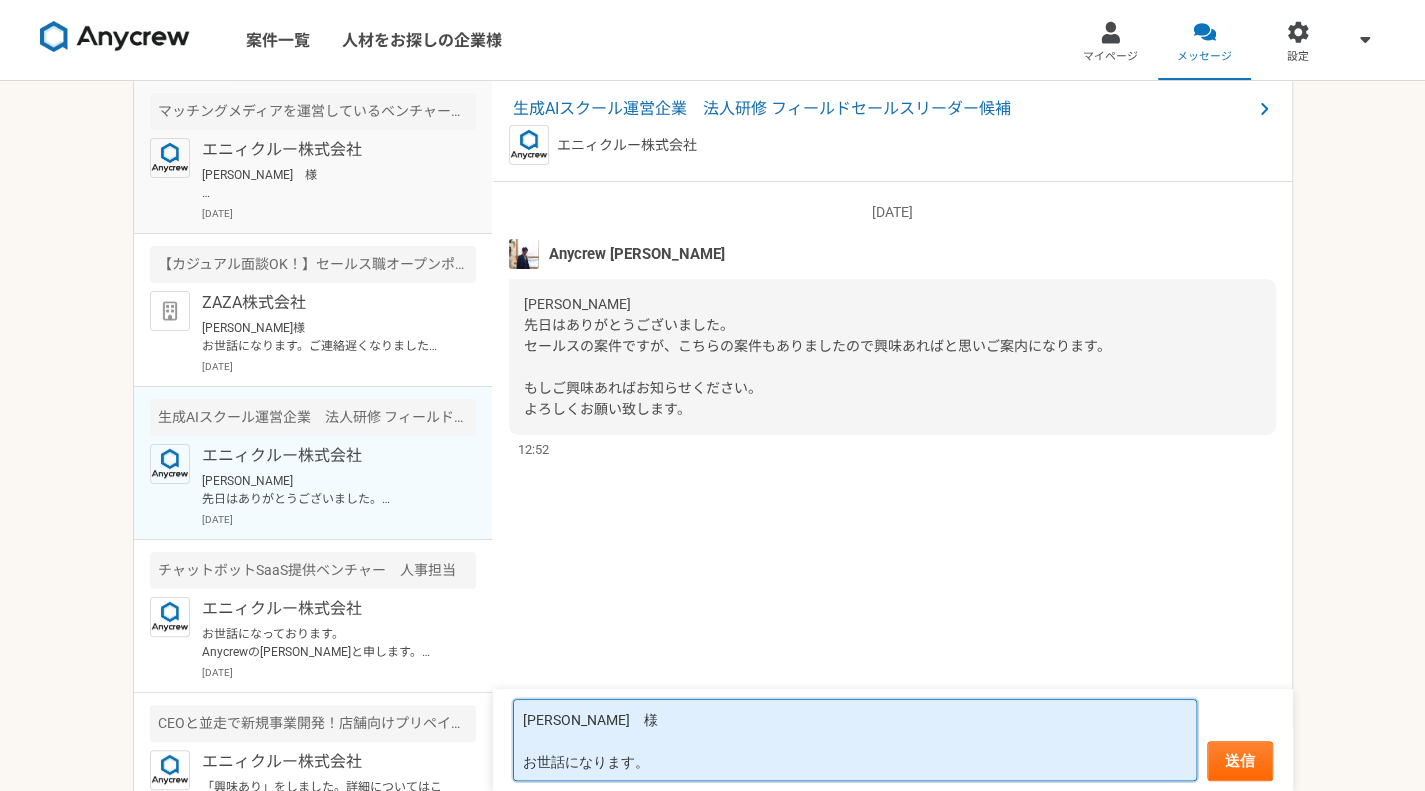 type on "[PERSON_NAME]　様
お世話になります。" 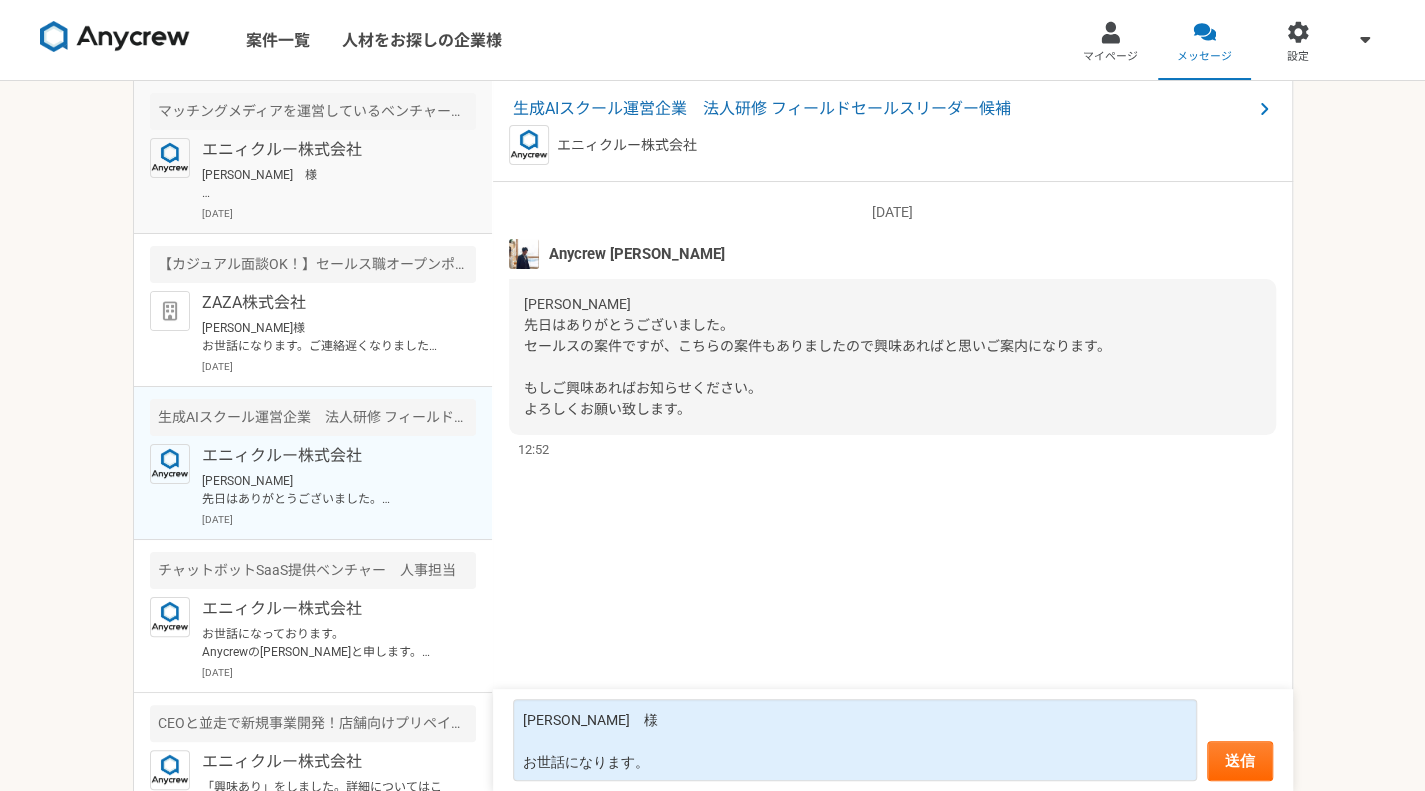 click on "エニィクルー株式会社" at bounding box center [325, 150] 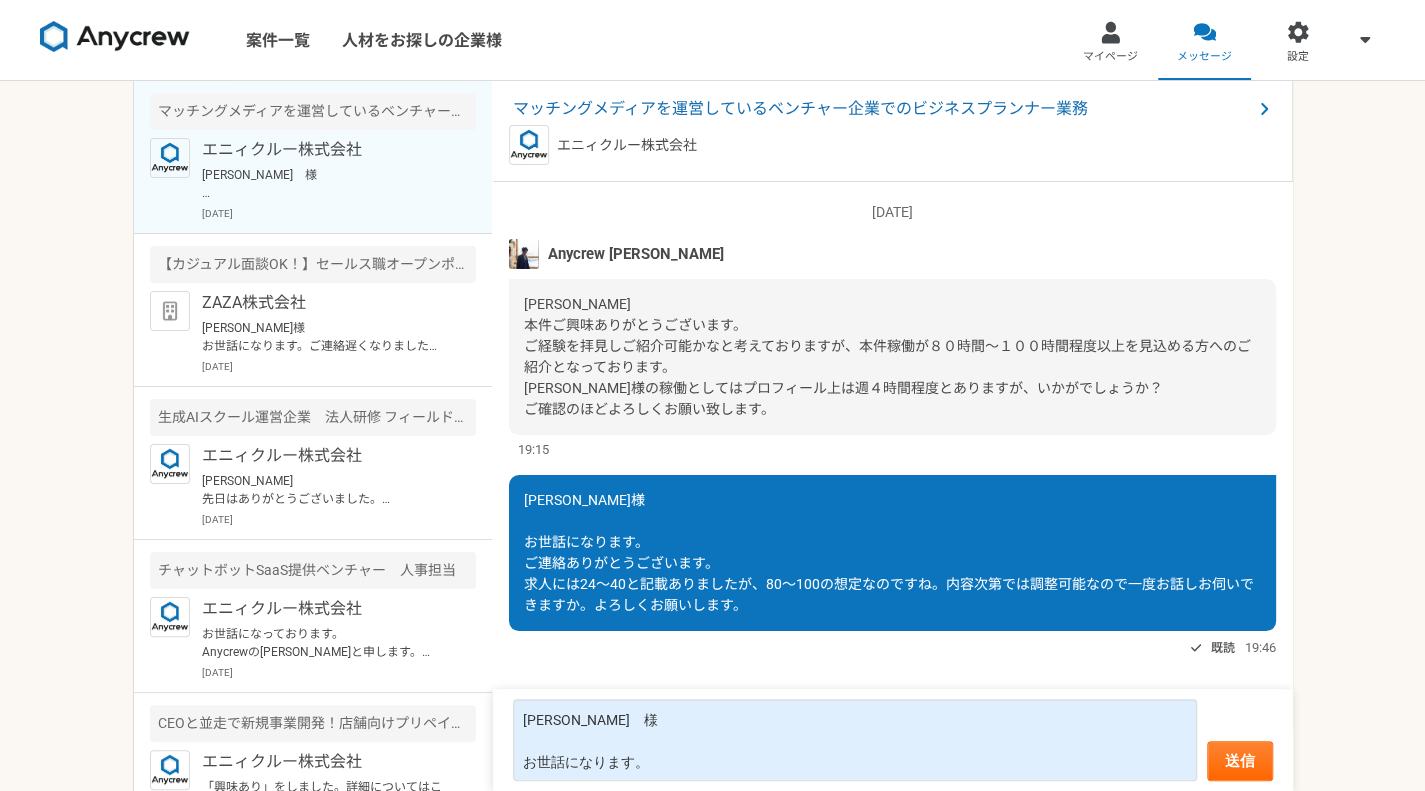 scroll, scrollTop: 1852, scrollLeft: 0, axis: vertical 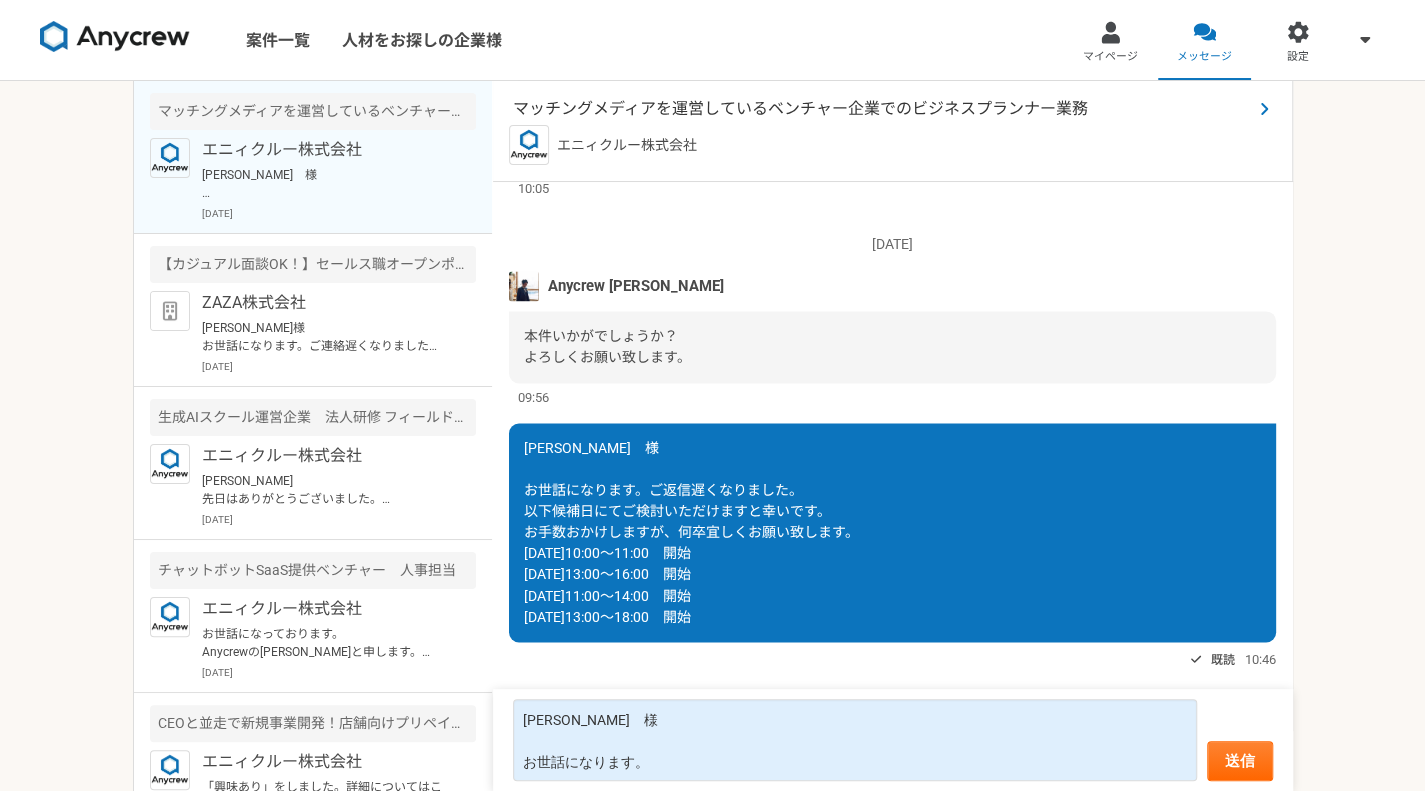 click on "マッチングメディアを運営しているベンチャー企業でのビジネスプランナー業務" at bounding box center (882, 109) 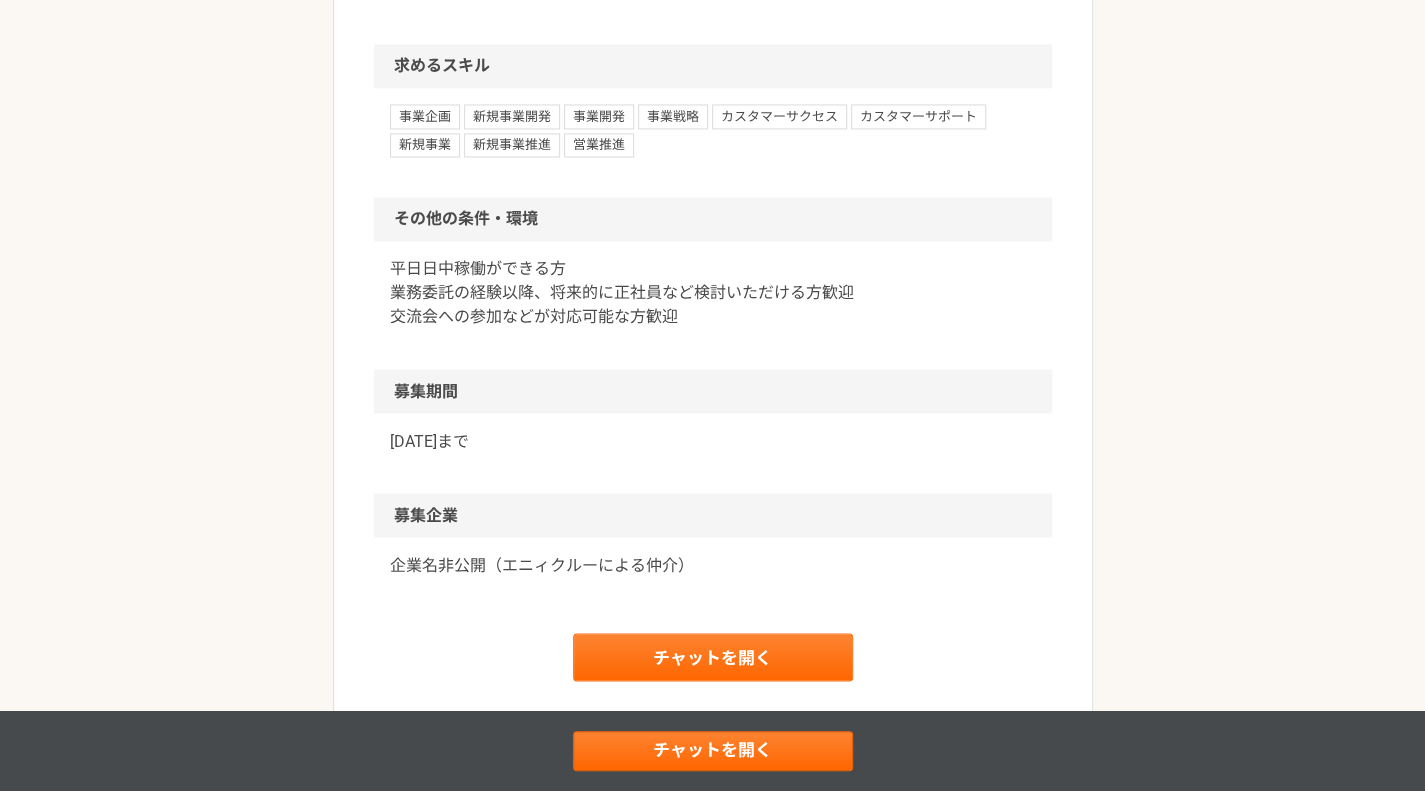 scroll, scrollTop: 2000, scrollLeft: 0, axis: vertical 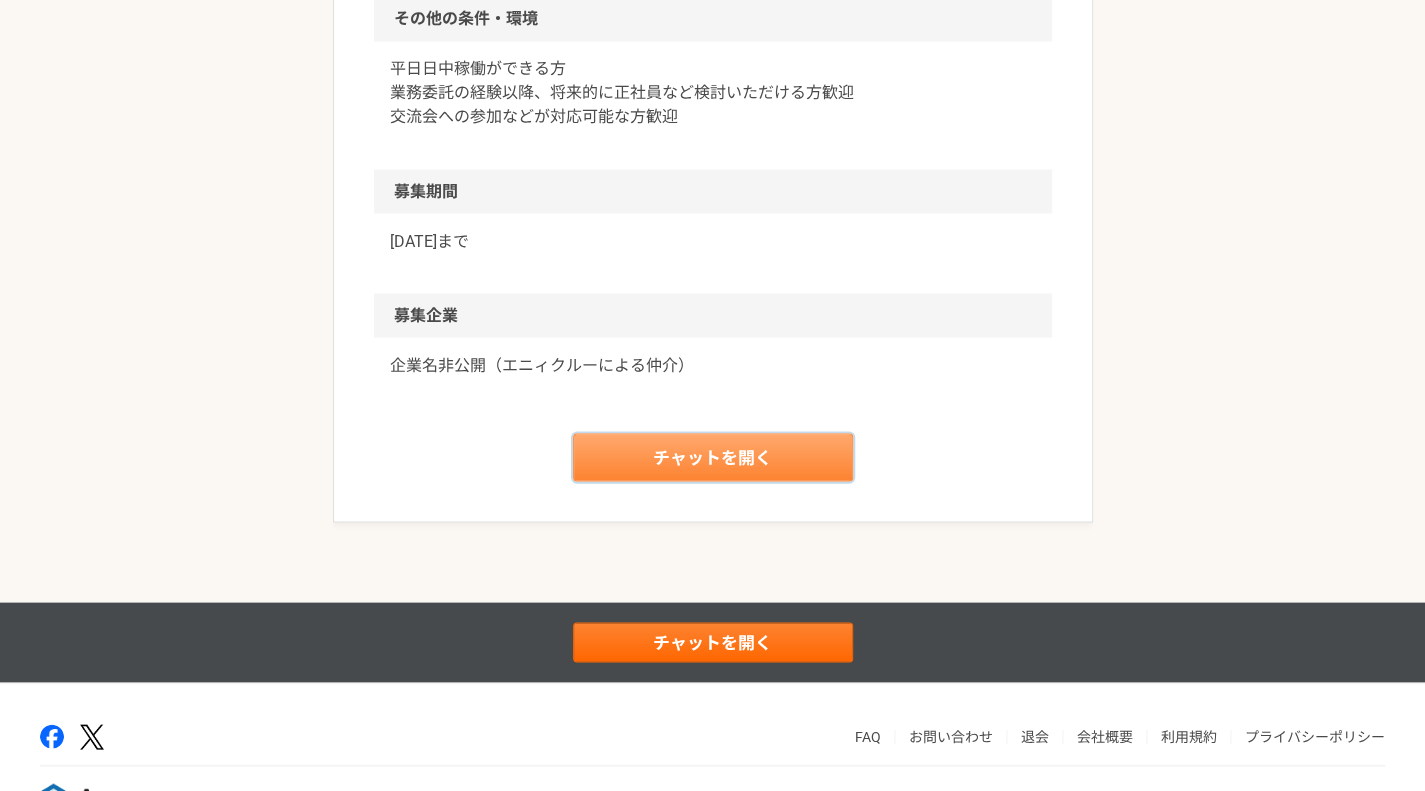 click on "チャットを開く" at bounding box center (713, 457) 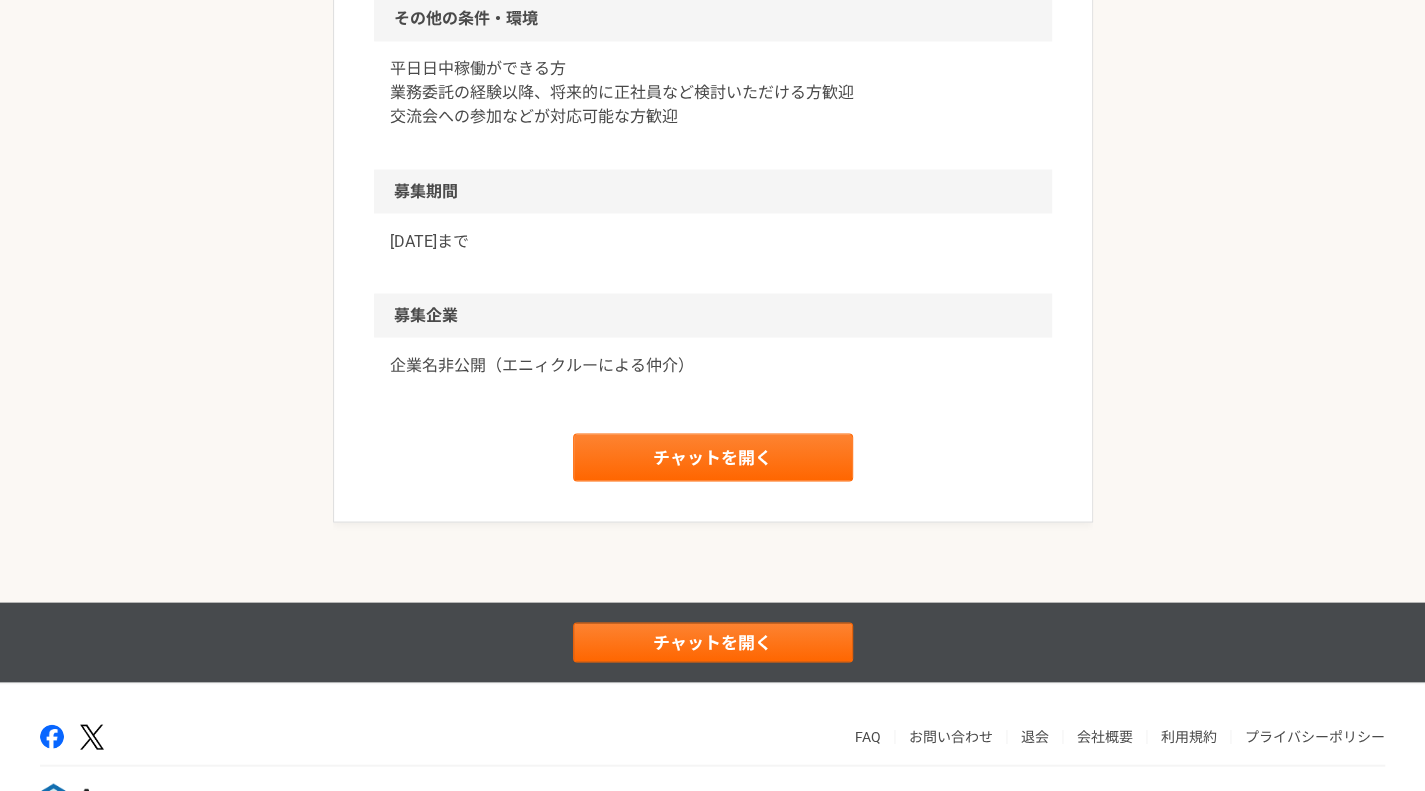 scroll, scrollTop: 0, scrollLeft: 0, axis: both 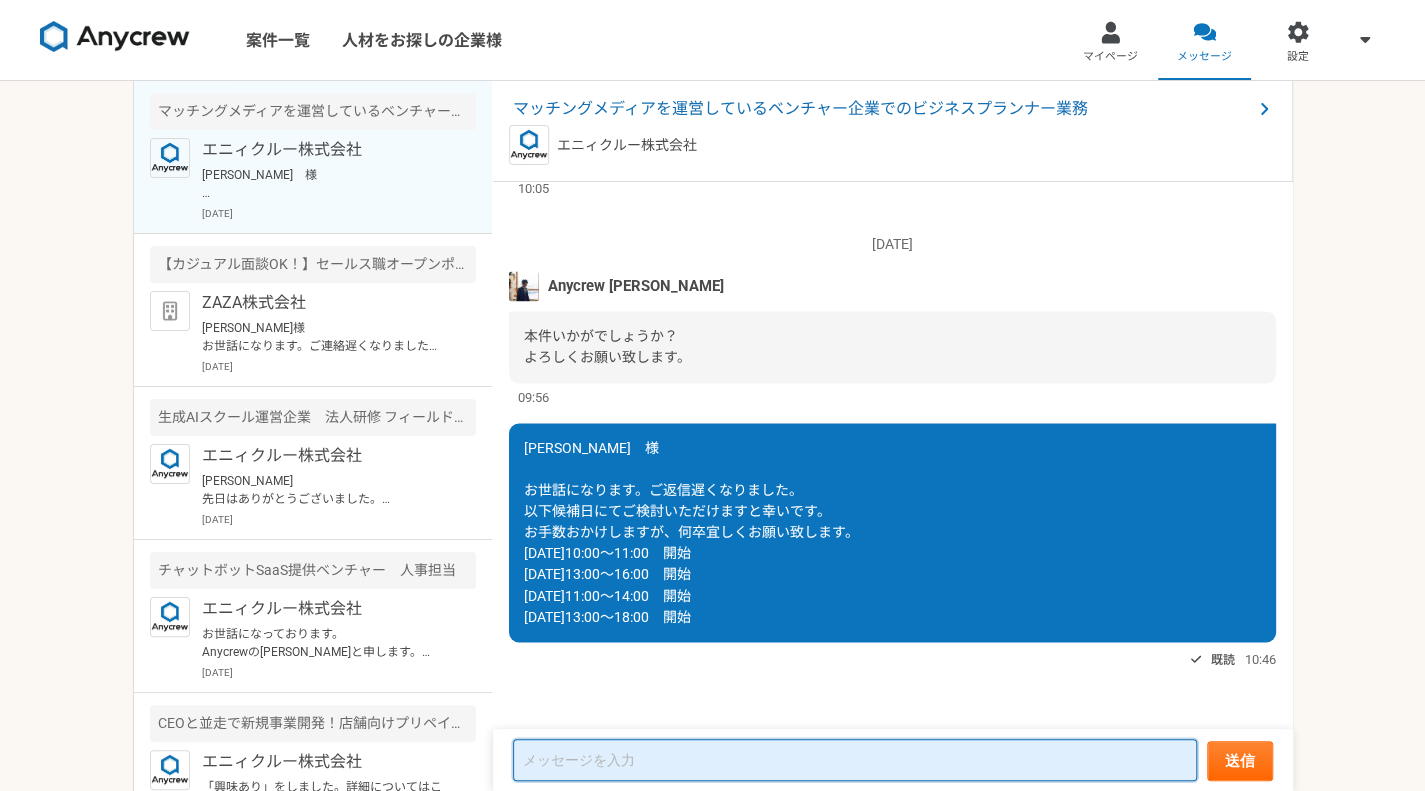 click at bounding box center (855, 760) 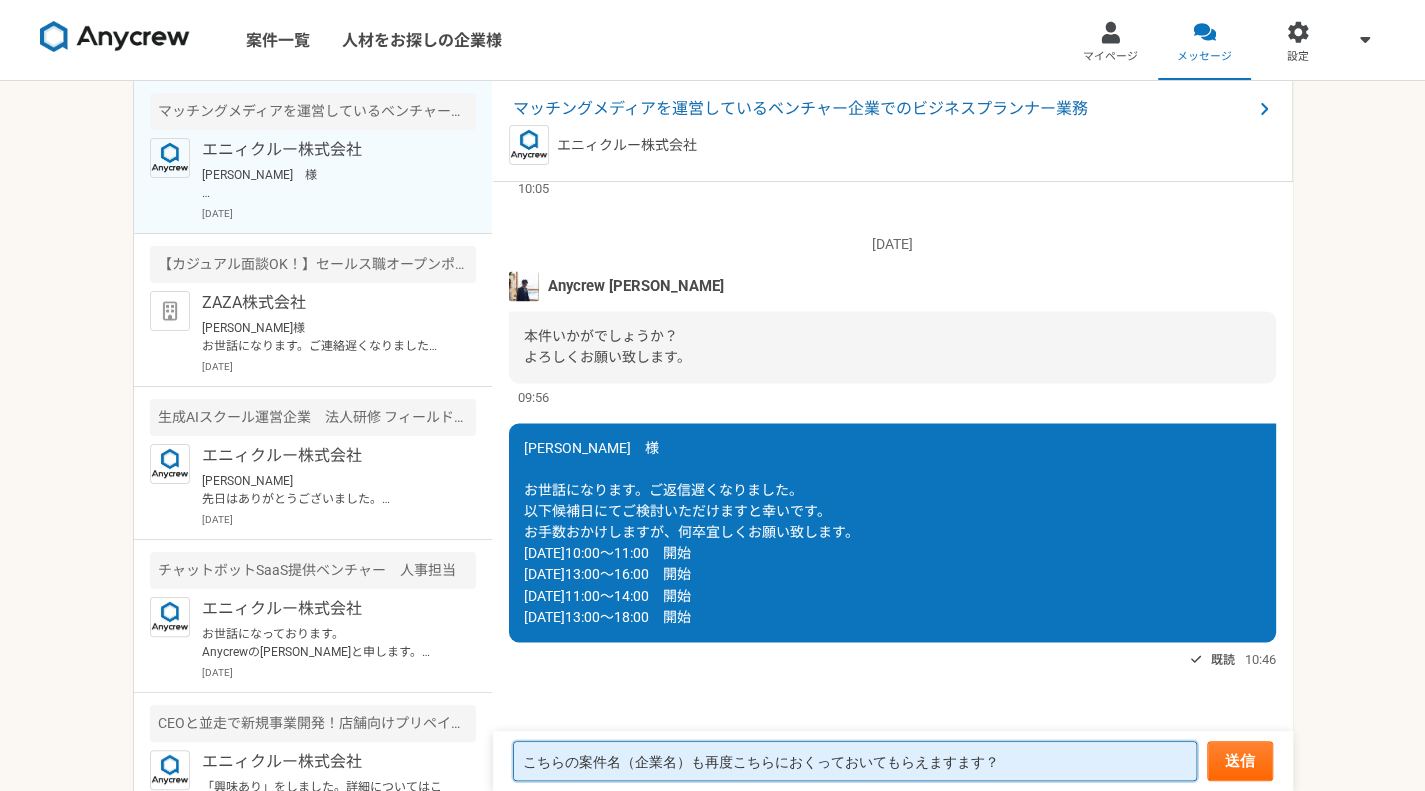 type on "こちらの案件名（企業名）も再度こちらにおくっておいてもらえますます？" 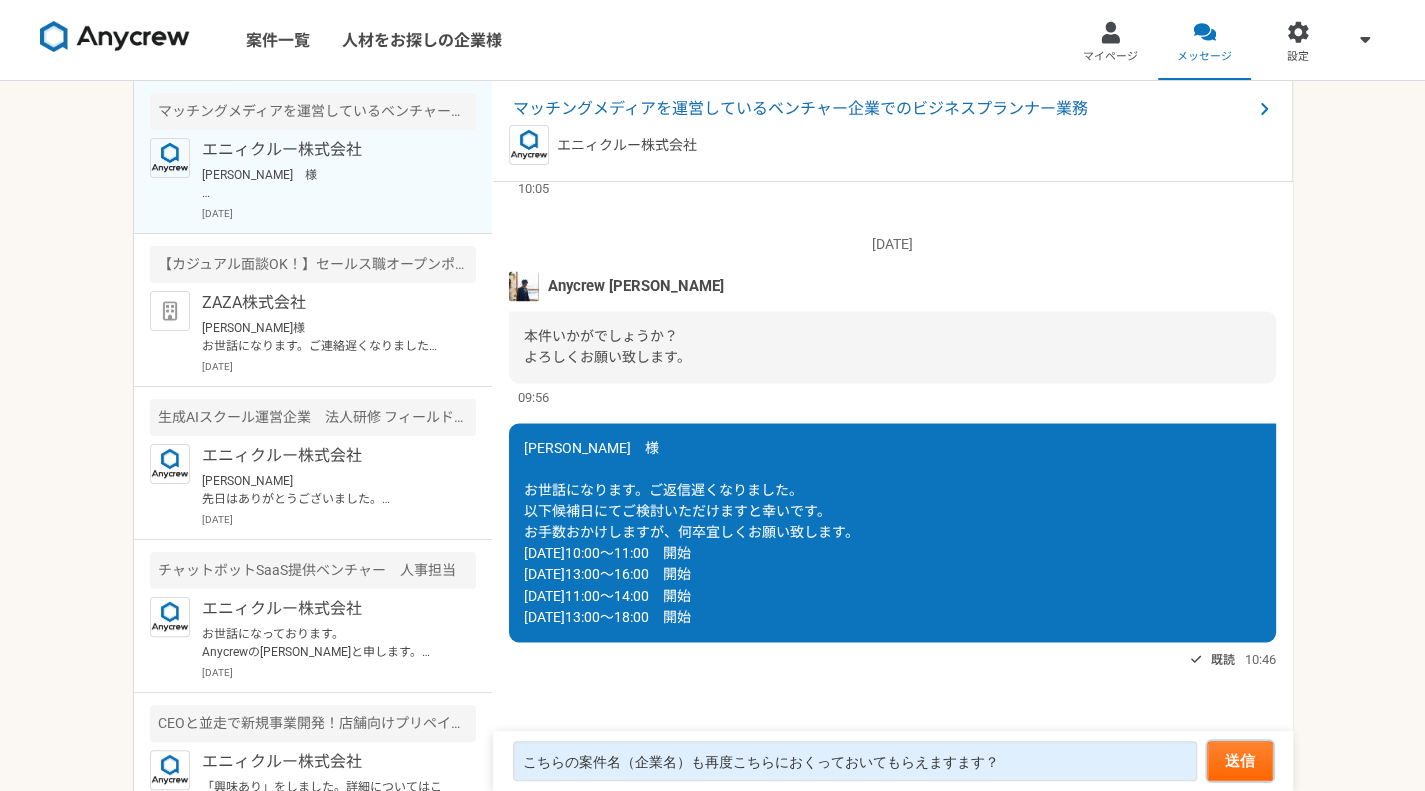 type 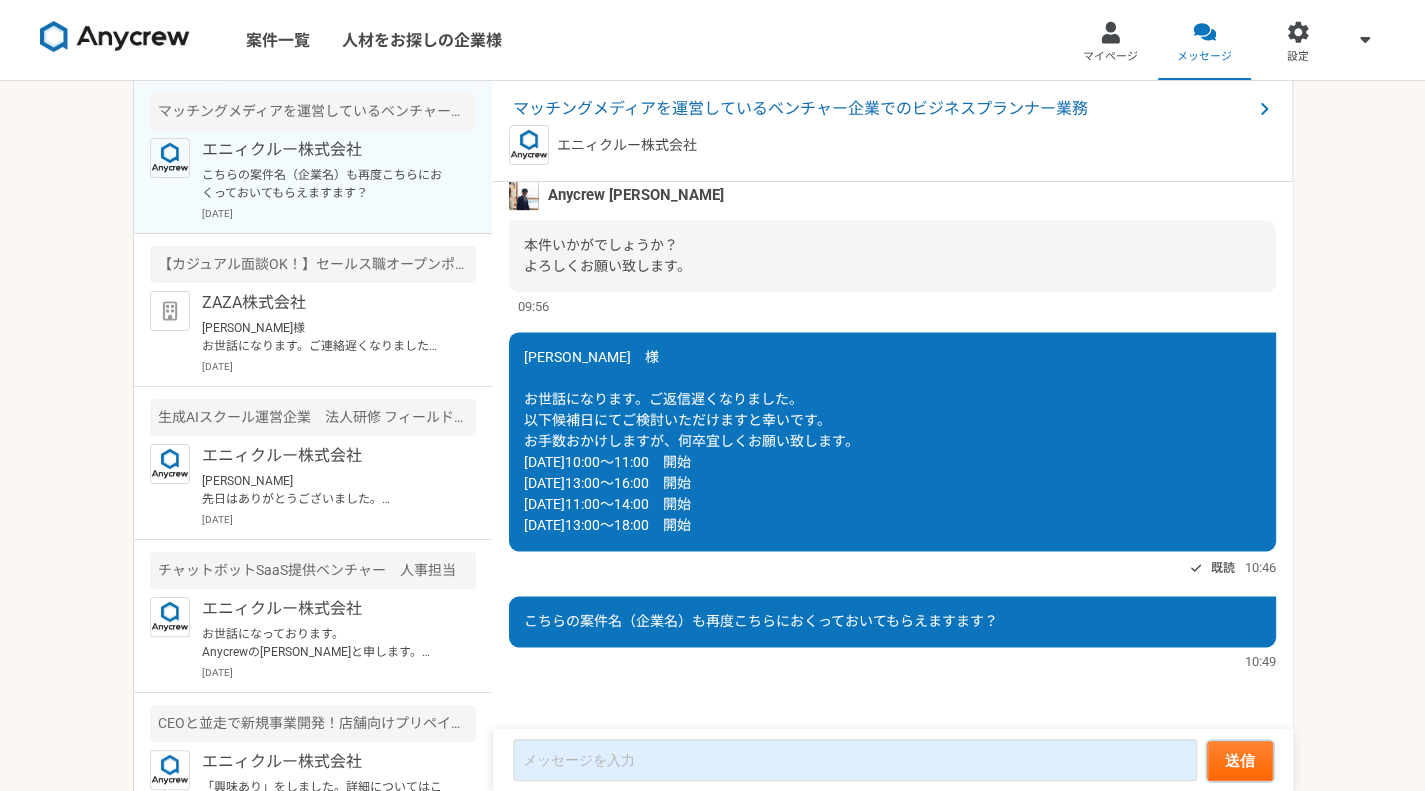 scroll, scrollTop: 1707, scrollLeft: 0, axis: vertical 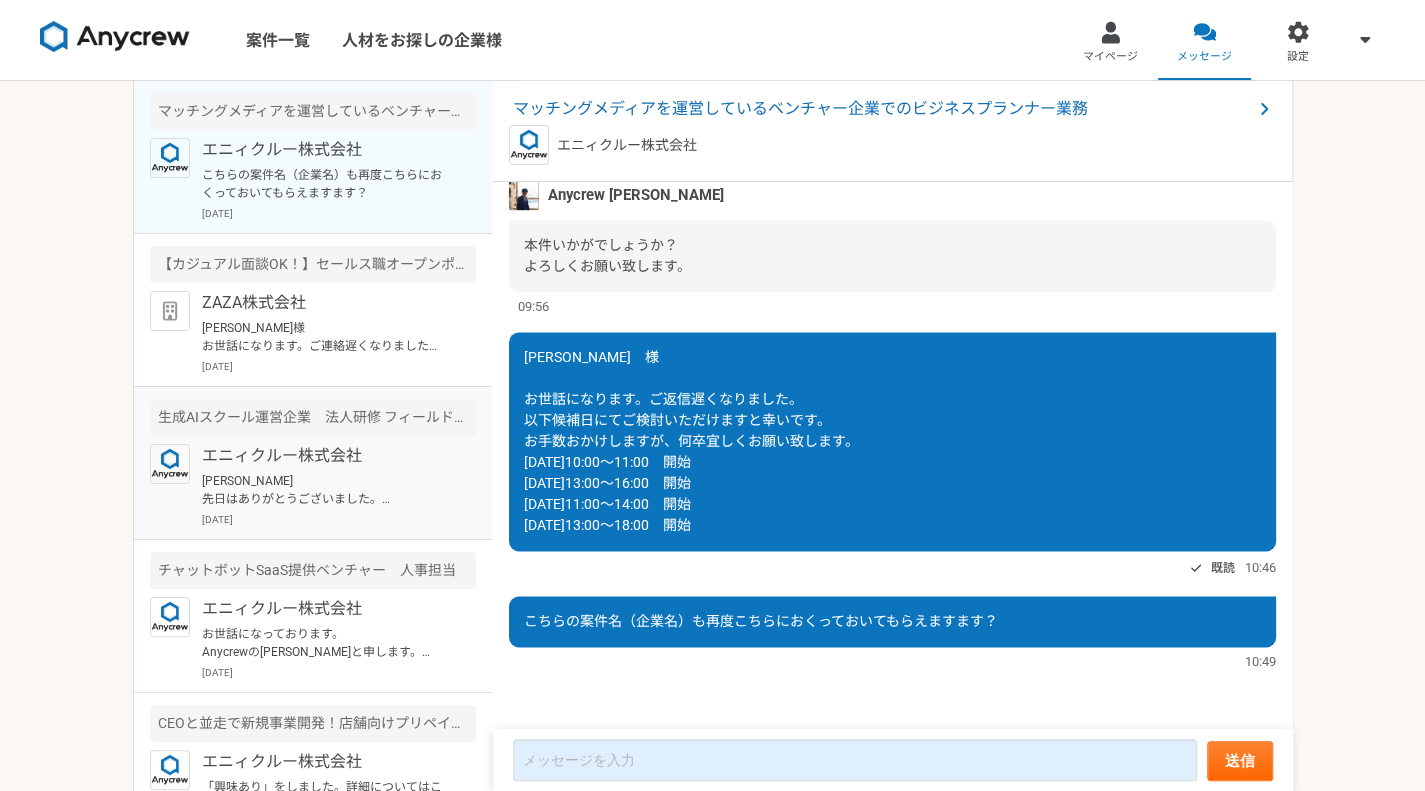 click on "生成AIスクール運営企業　法人研修 フィールドセールスリーダー候補 エニィクルー株式会社 [PERSON_NAME]
先日はありがとうございました。
セールスの案件ですが、こちらの案件もありましたので興味あればと思いご案内になります。
もしご興味あればお知らせください。
よろしくお願い致します。 [DATE]" at bounding box center (313, 463) 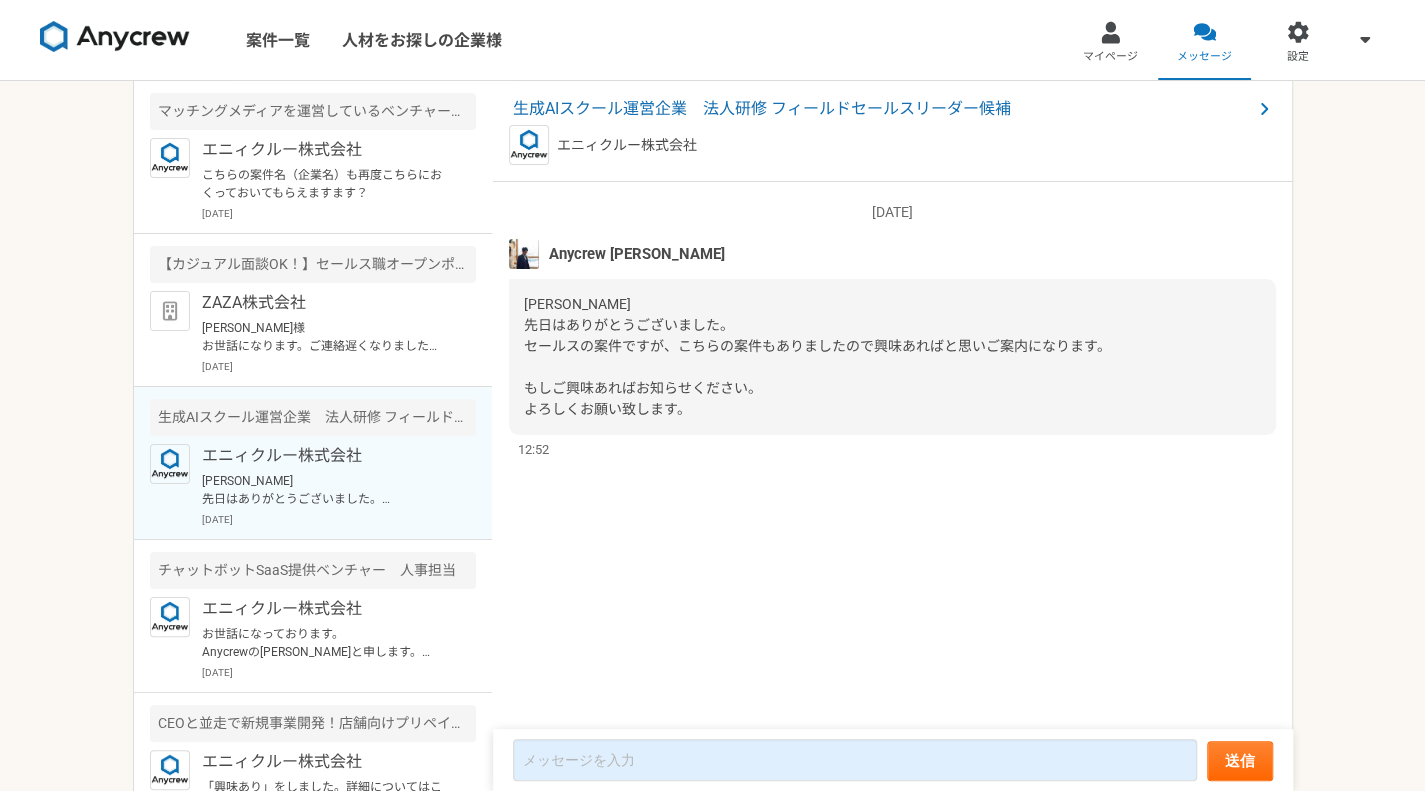 scroll, scrollTop: 0, scrollLeft: 0, axis: both 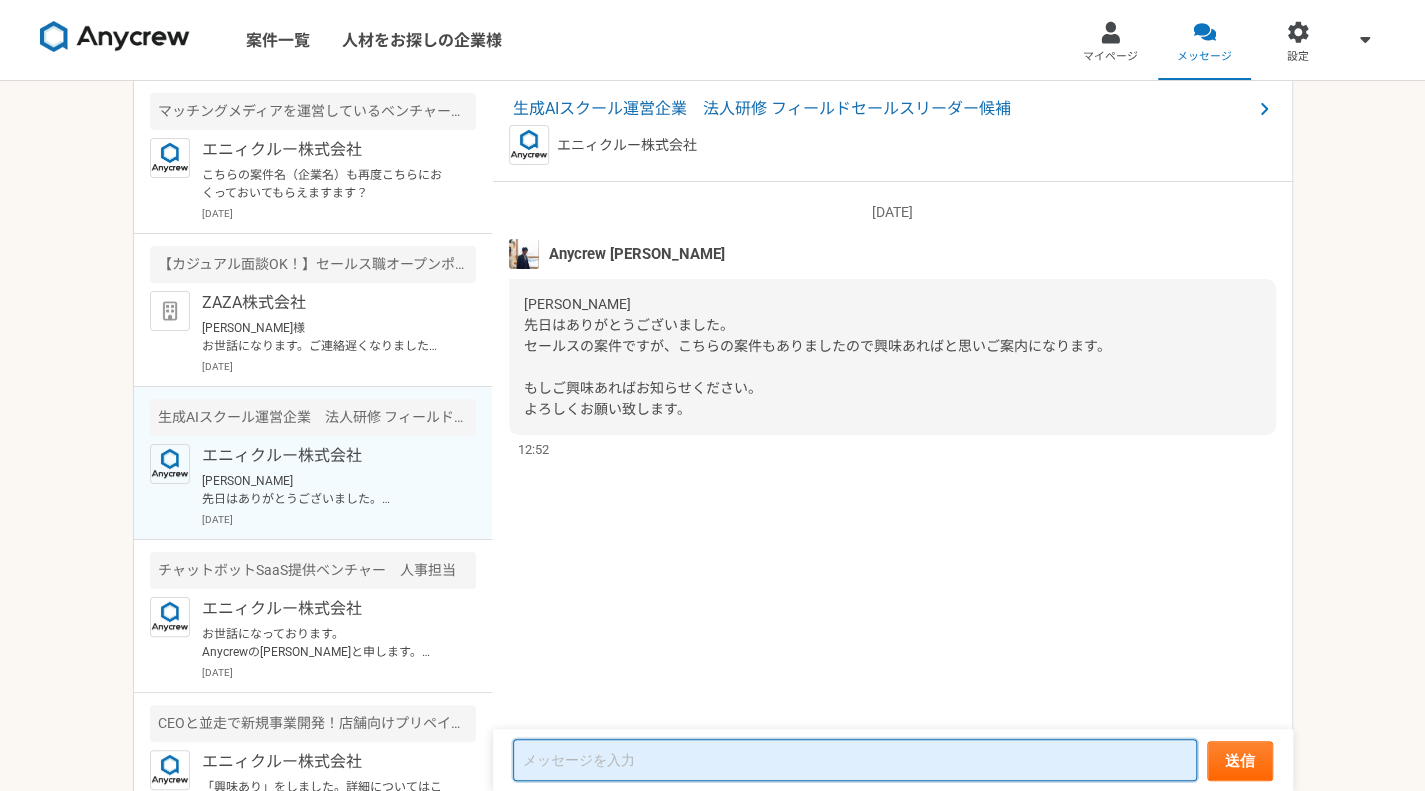 click at bounding box center [855, 760] 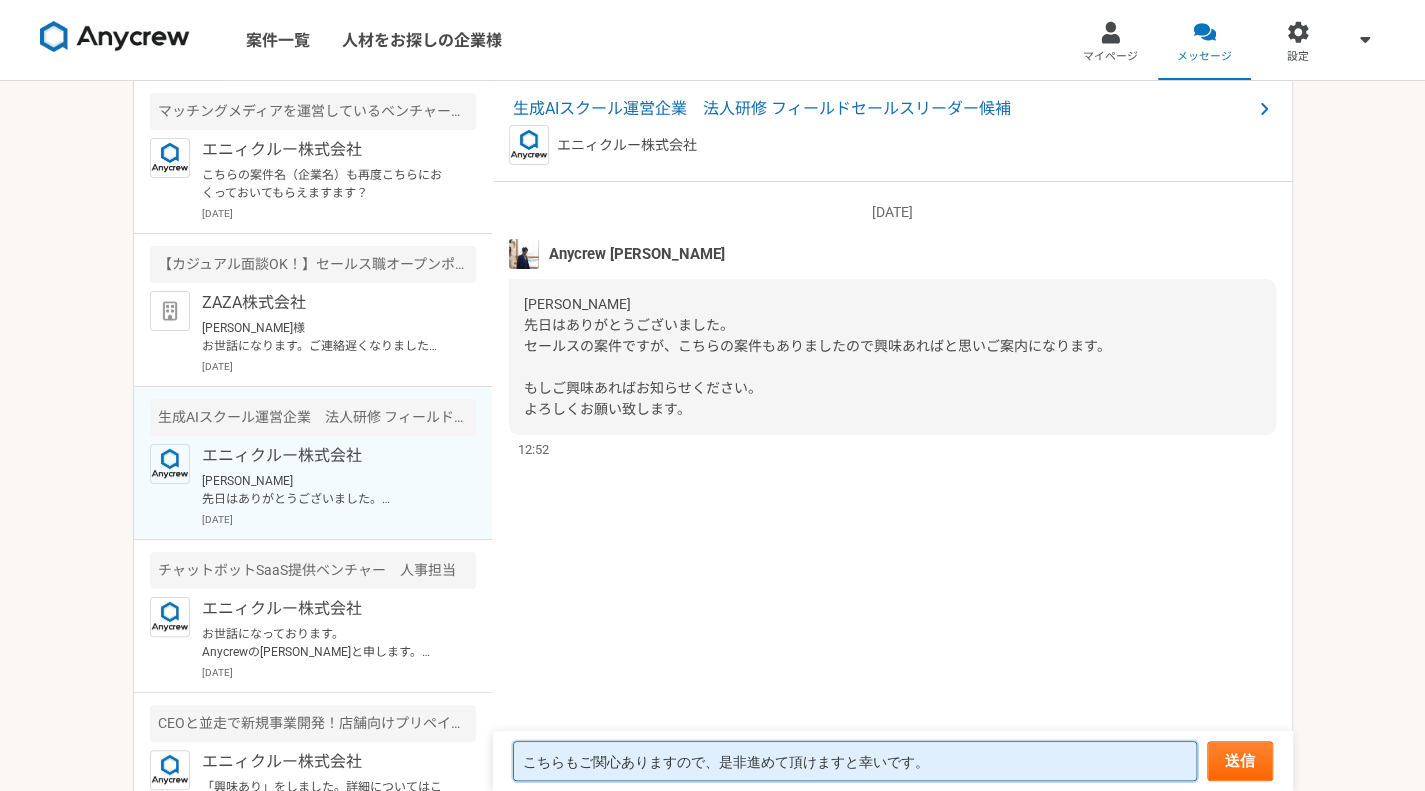 type on "こちらもご関心ありますので、是非進めて頂けますと幸いです。" 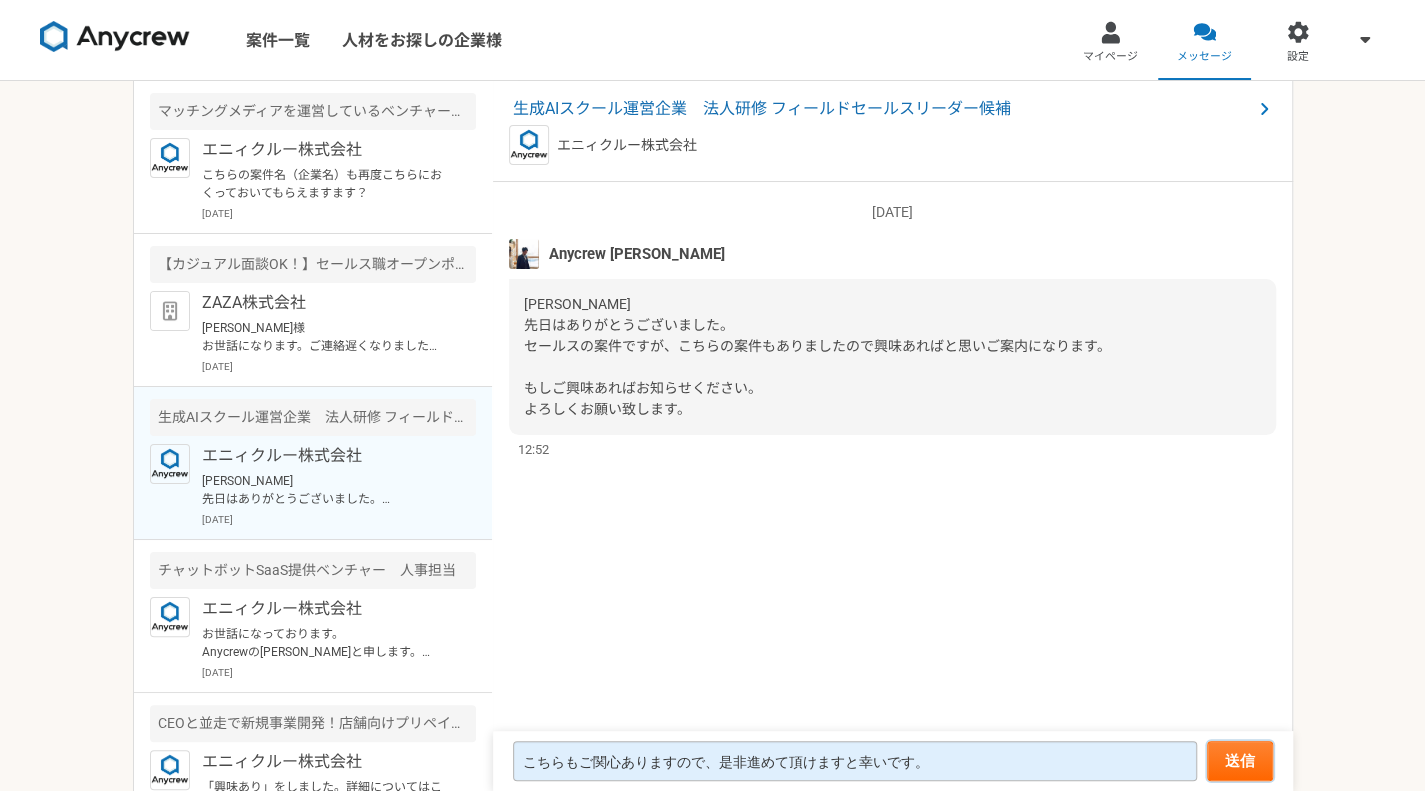 click on "送信" at bounding box center (1240, 761) 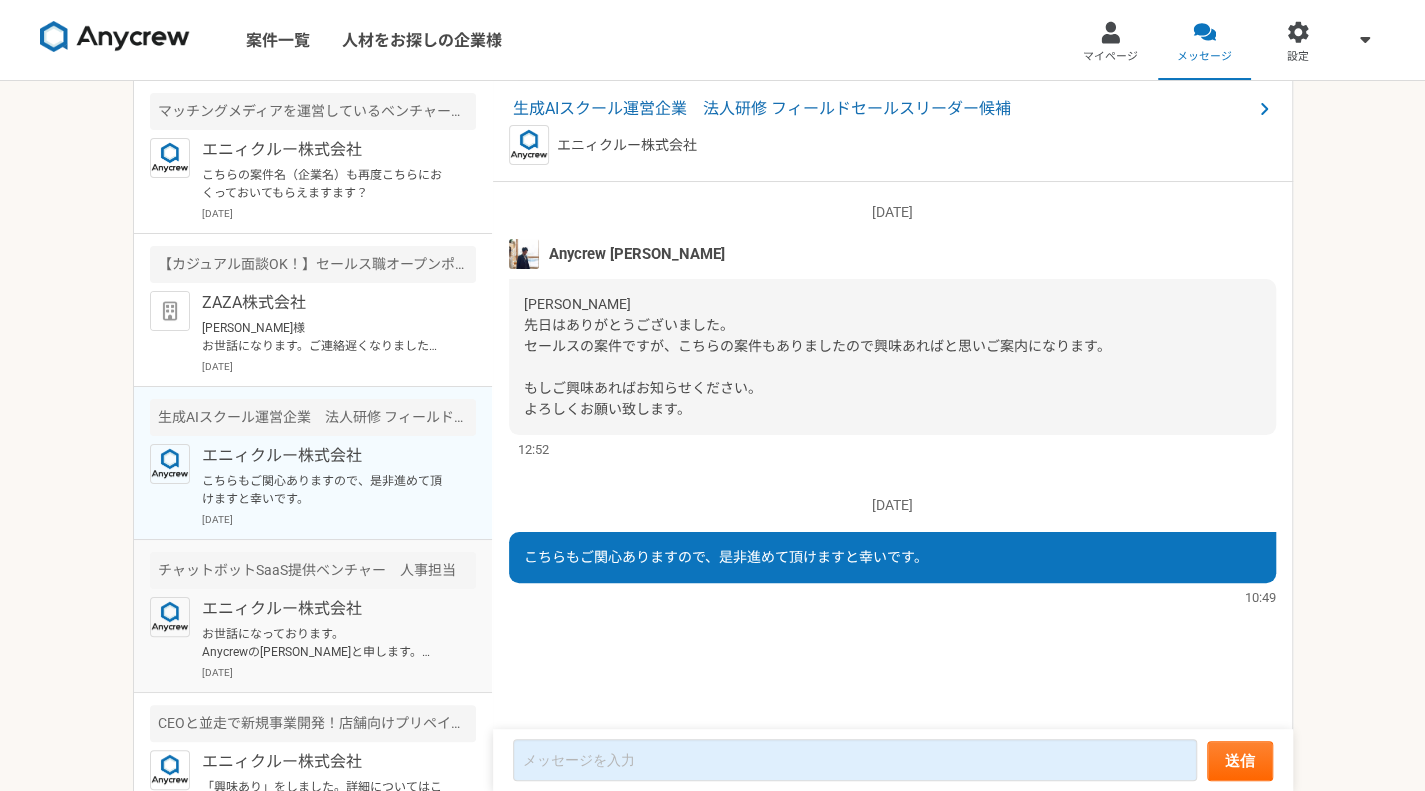 click on "お世話になっております。
Anycrewの[PERSON_NAME]と申します。
本案件ですが、現在別の方で進んでいる案件となりますので、その方如何でのご案内とさせていただけますでしょうか。
貴重なお時間かと思いますので、そちらの方如何で改めてご相談とさせていただければと思います。
どうぞよろしくお願いいたします。" at bounding box center (325, 643) 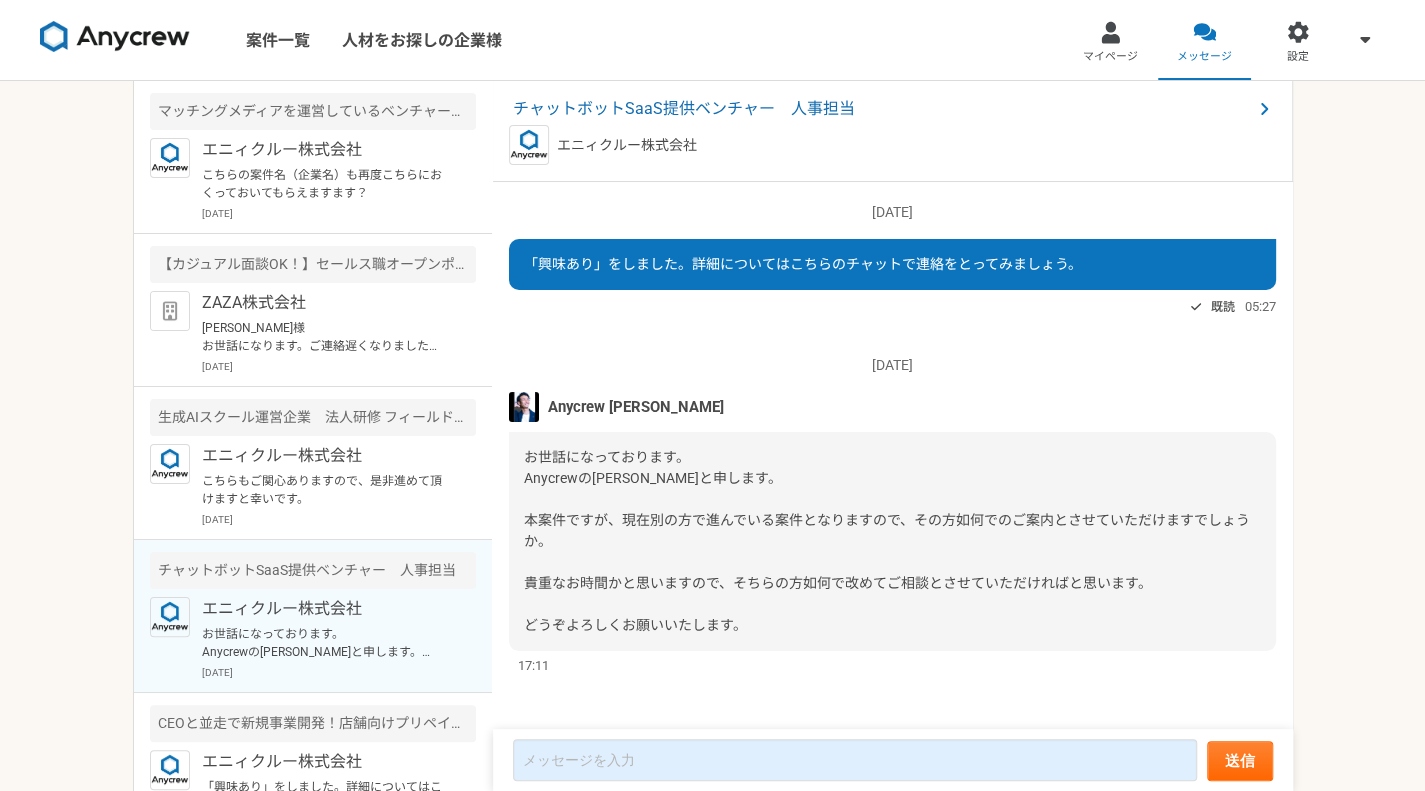 scroll, scrollTop: 2, scrollLeft: 0, axis: vertical 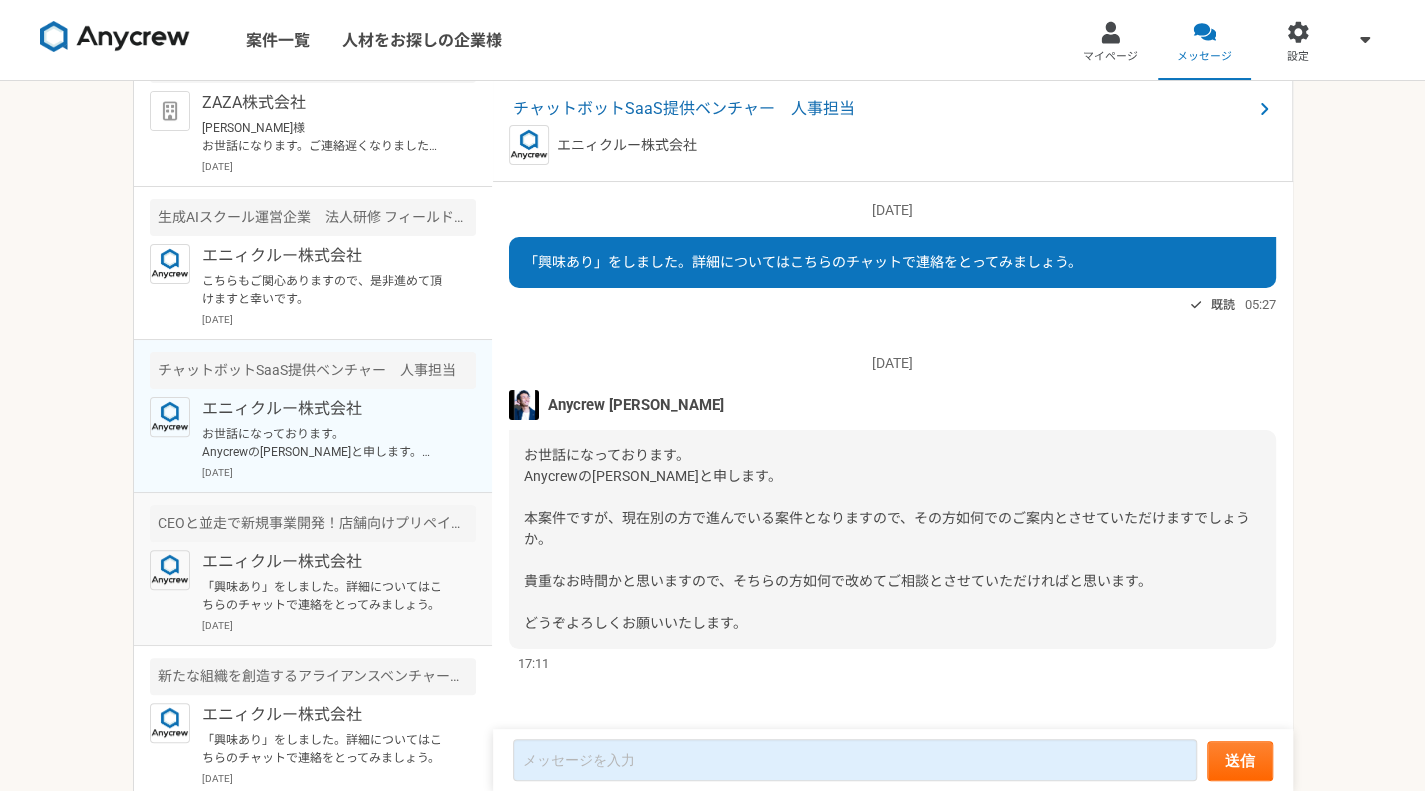 click on "「興味あり」をしました。詳細についてはこちらのチャットで連絡をとってみましょう。" at bounding box center (325, 596) 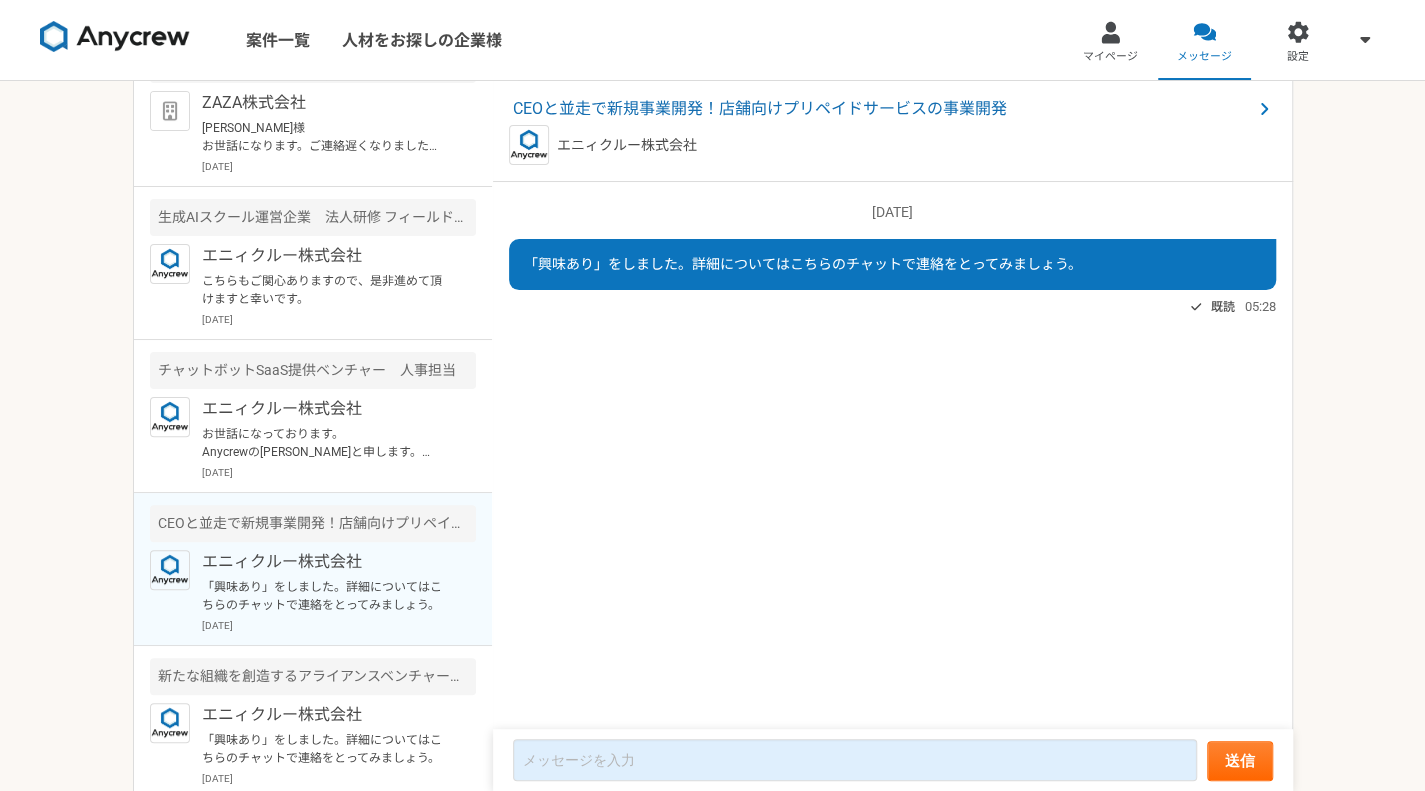 scroll, scrollTop: 206, scrollLeft: 0, axis: vertical 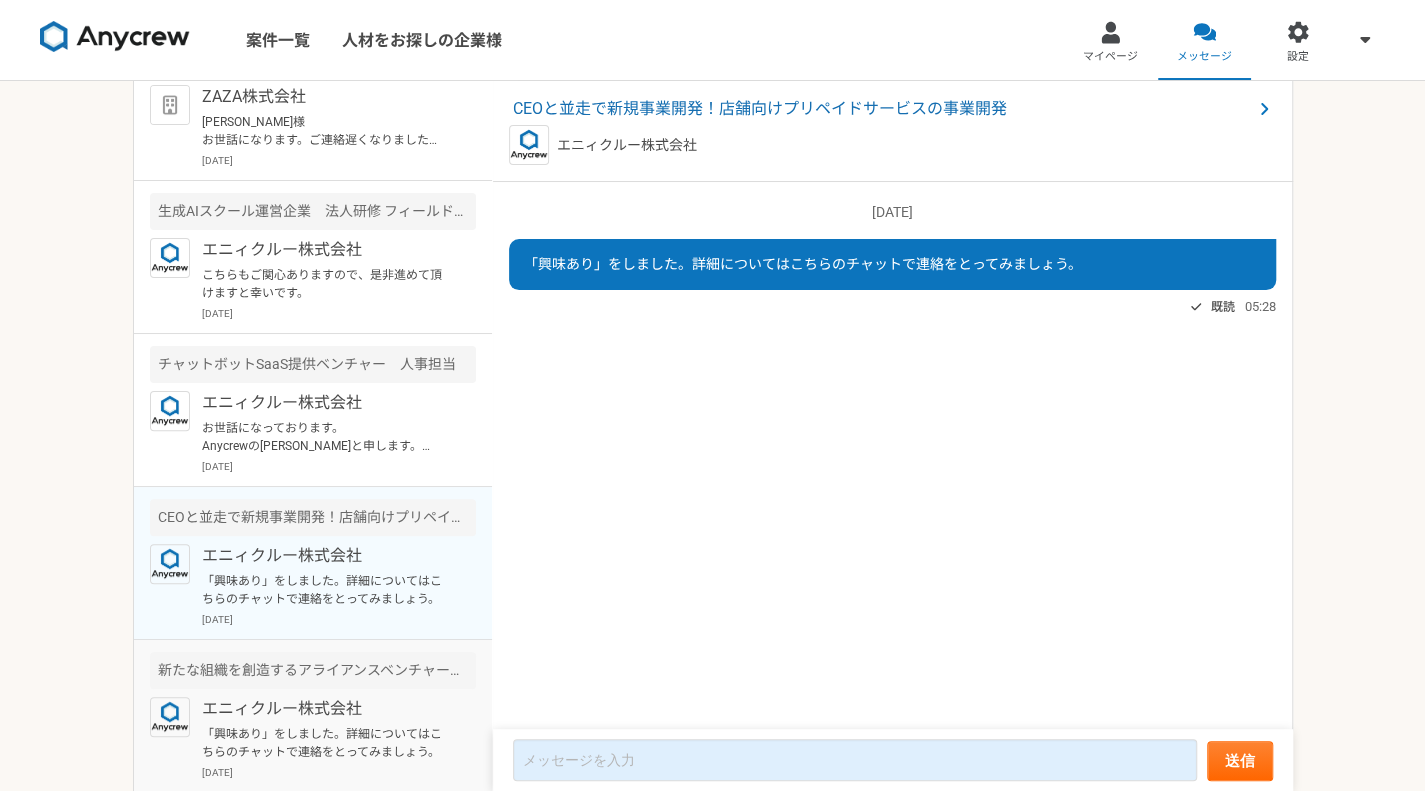 click on "エニィクルー株式会社" at bounding box center (325, 709) 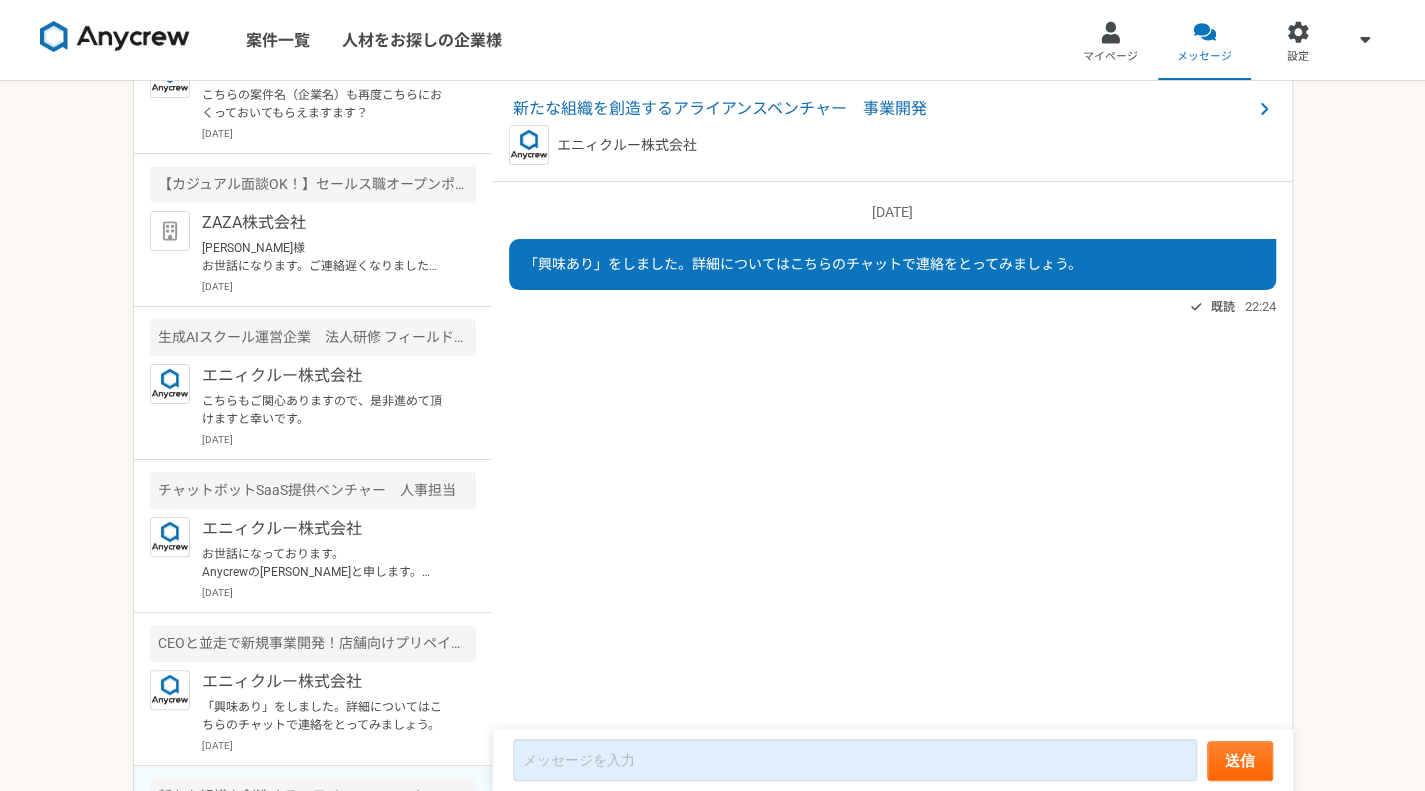scroll, scrollTop: 0, scrollLeft: 0, axis: both 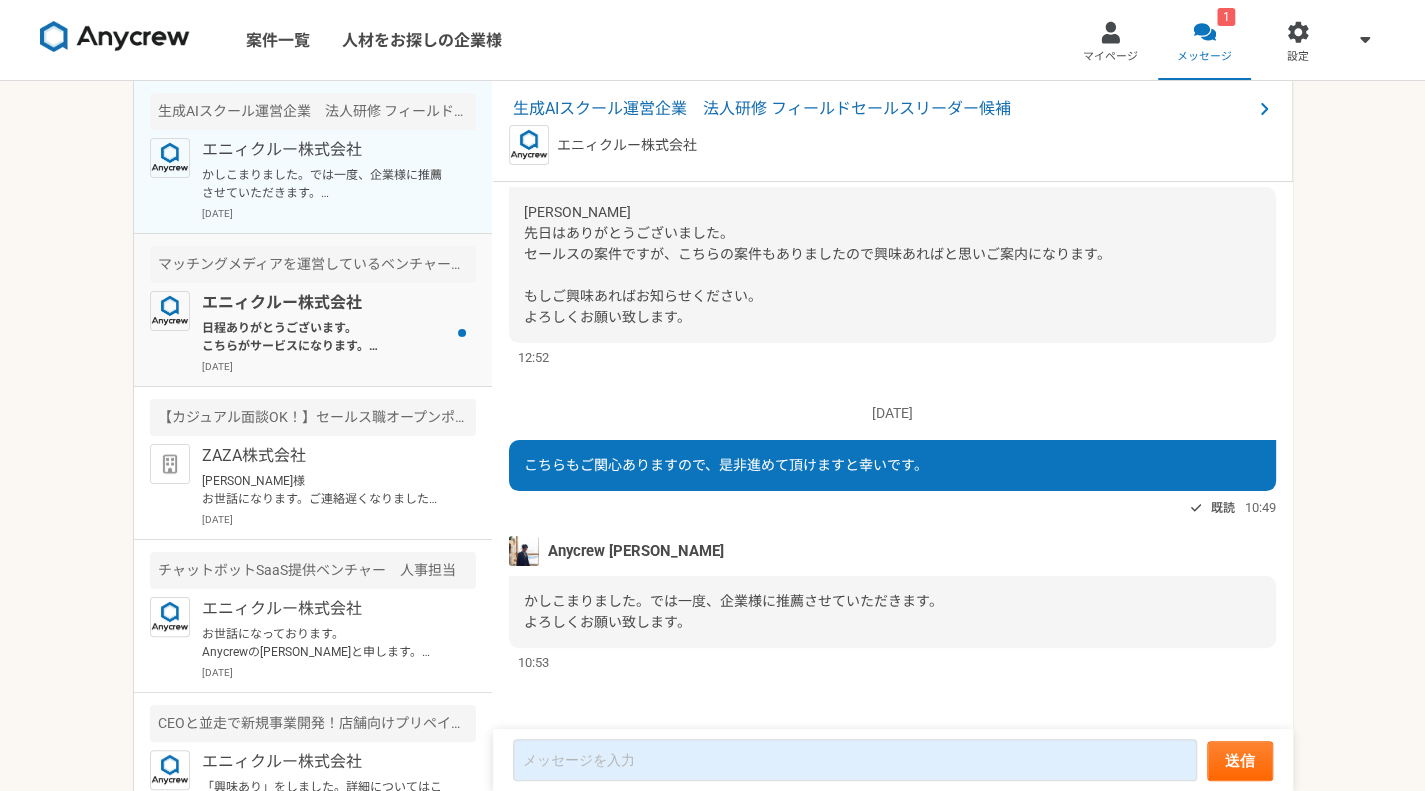 click on "マッチングメディアを運営しているベンチャー企業でのビジネスプランナー業務 エニィクルー株式会社 日程ありがとうございます。
こちらがサービスになります。
https://probel.jp/
ご確認お願い致します。 2025年7月22日" at bounding box center (313, 310) 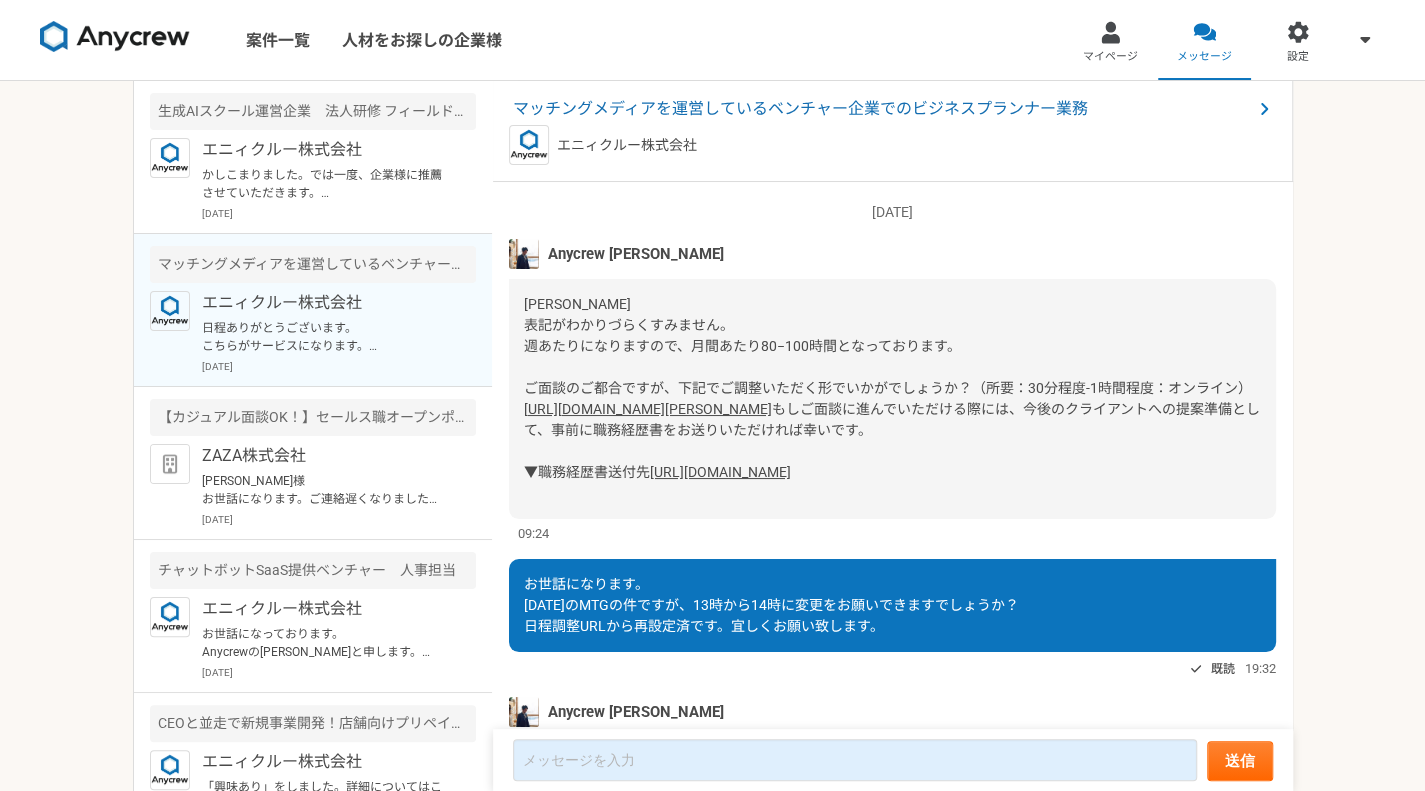 scroll, scrollTop: 1690, scrollLeft: 0, axis: vertical 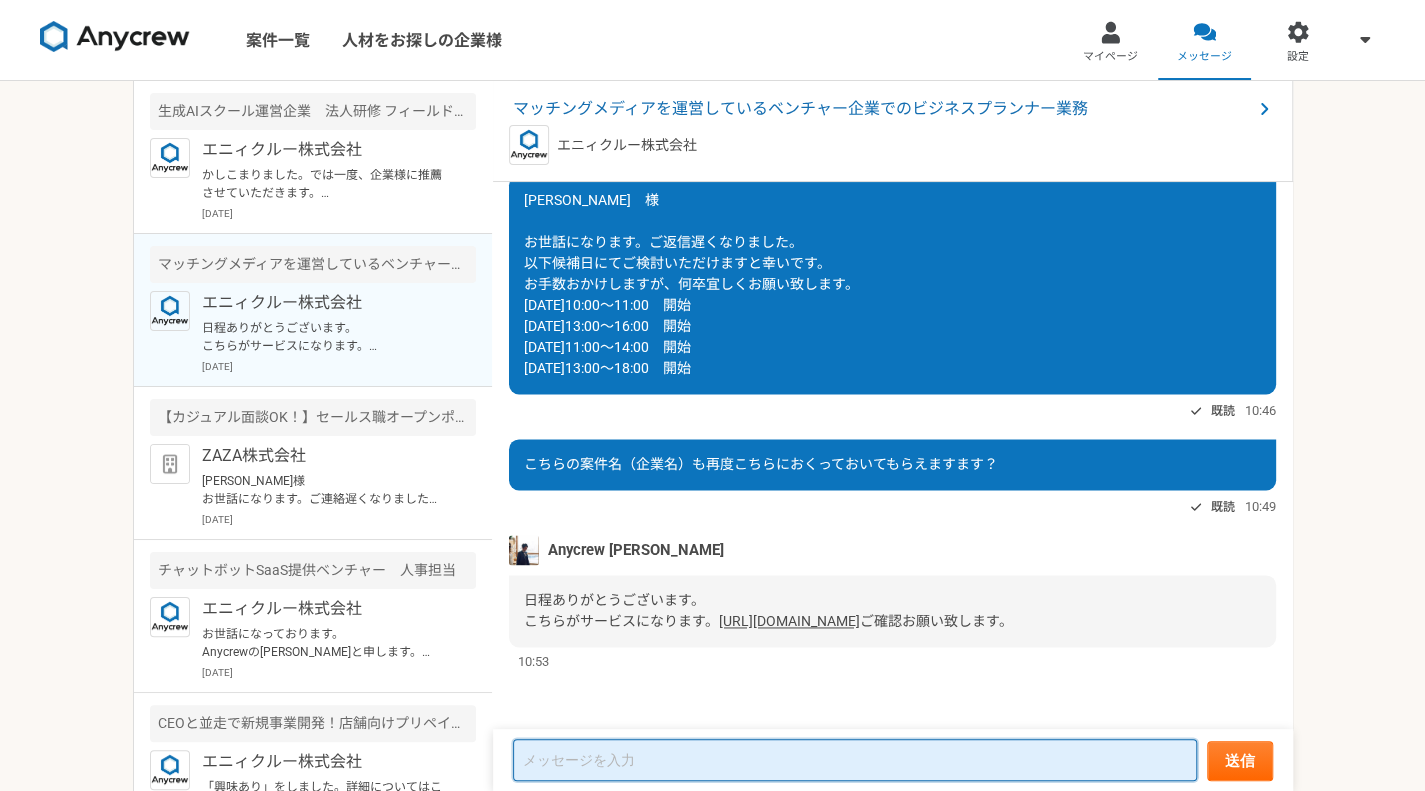 click at bounding box center (855, 760) 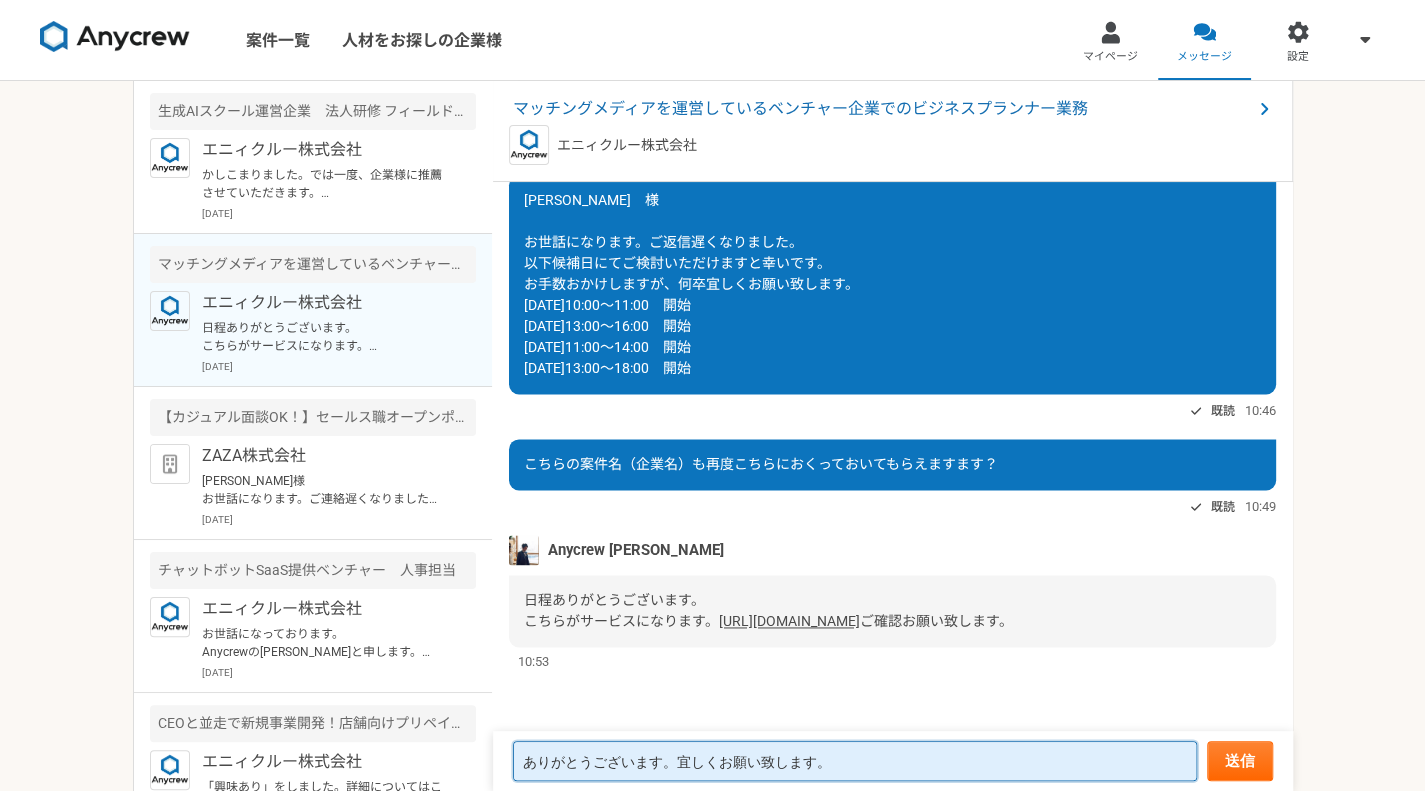 type on "ありがとうございます。宜しくお願い致します。" 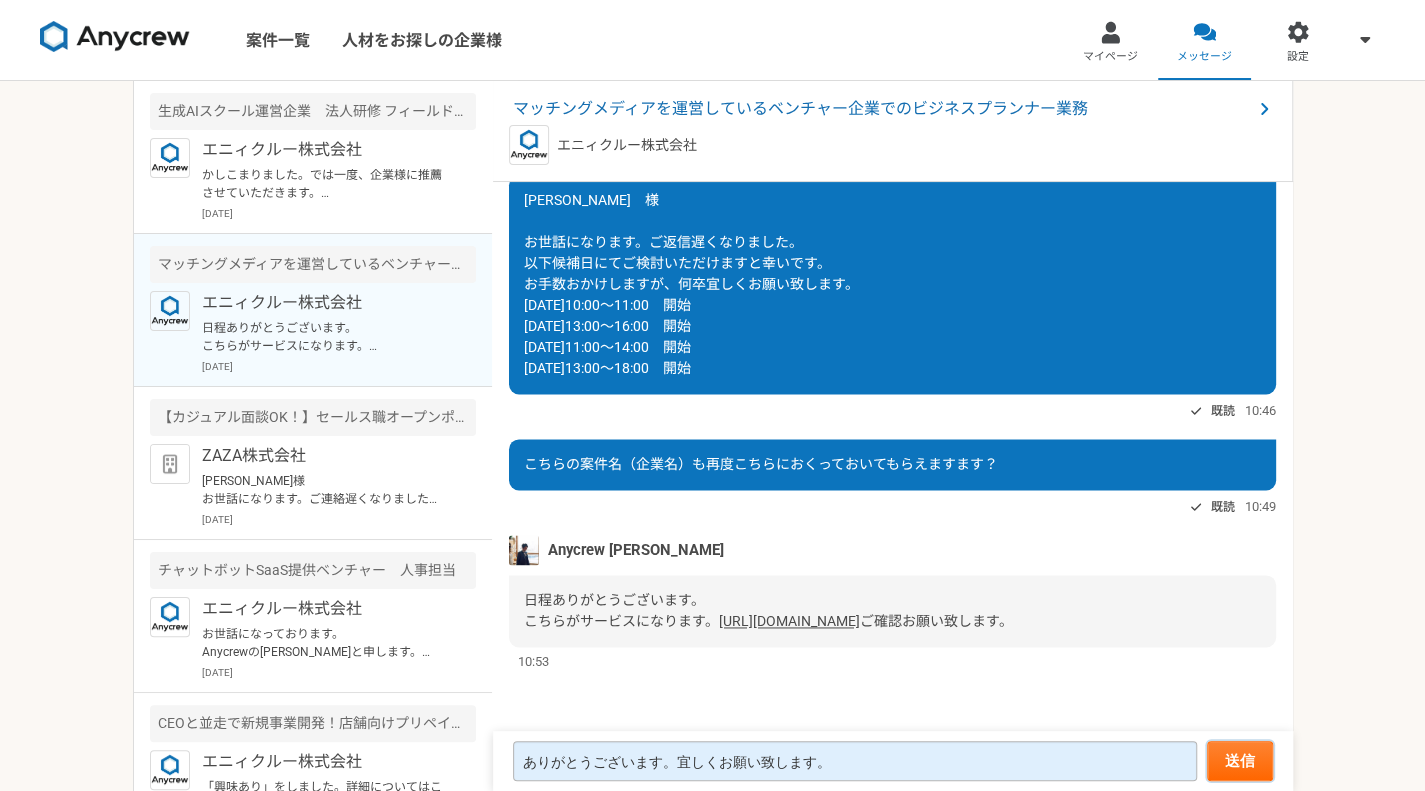type 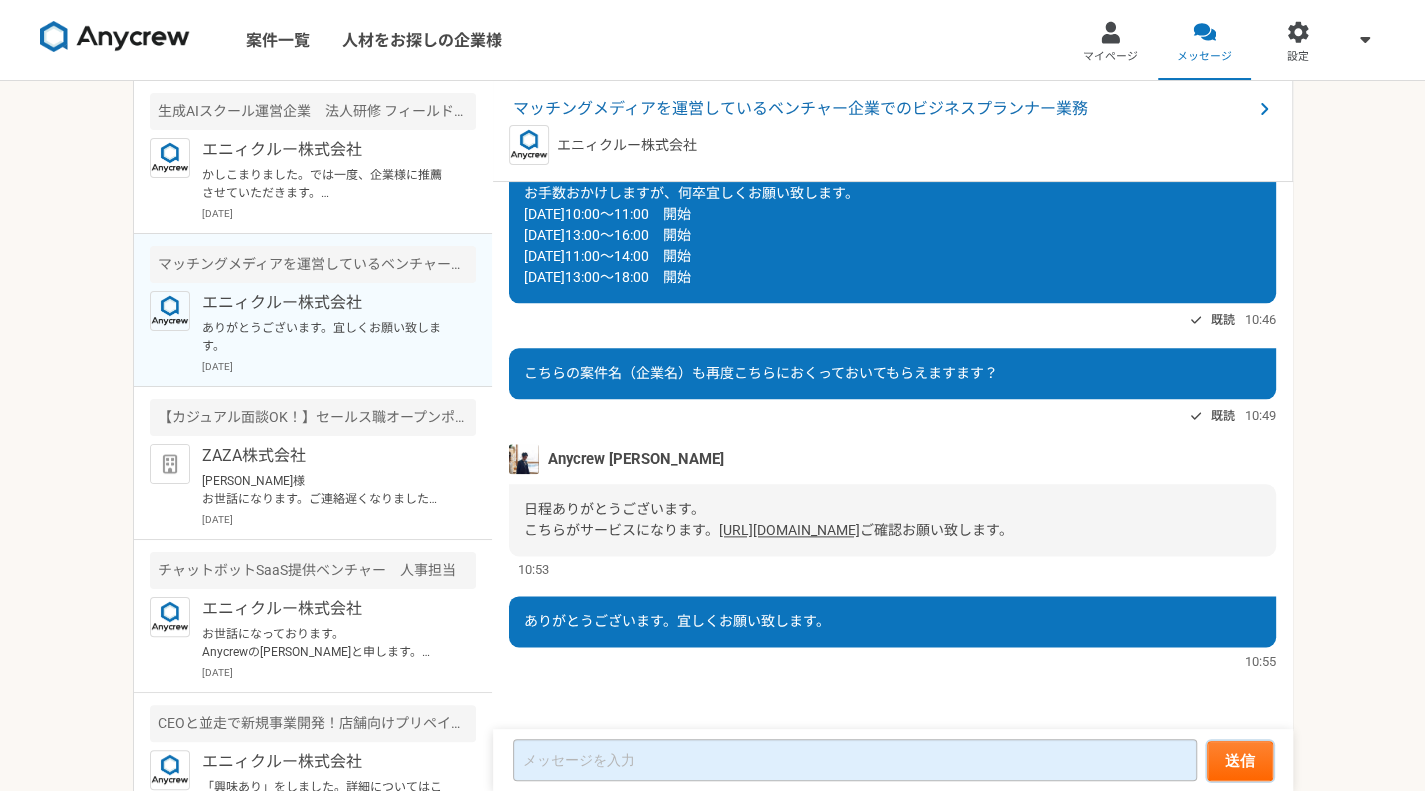 scroll, scrollTop: 1335, scrollLeft: 0, axis: vertical 